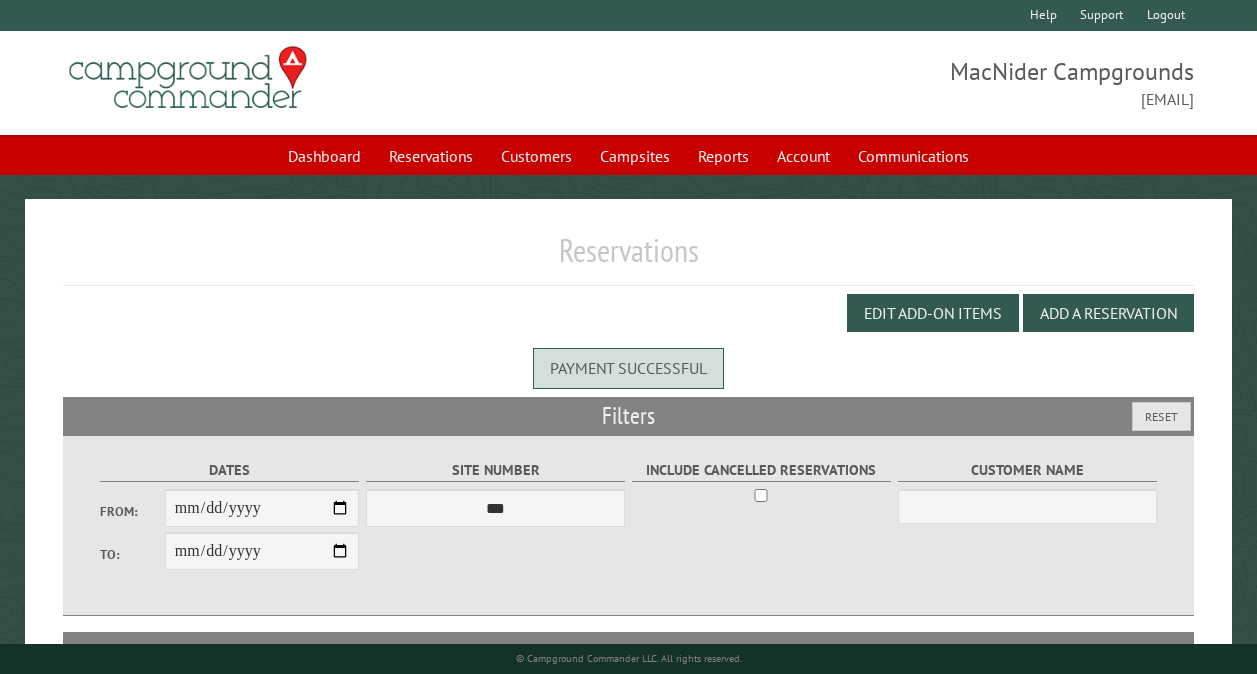 scroll, scrollTop: 112, scrollLeft: 0, axis: vertical 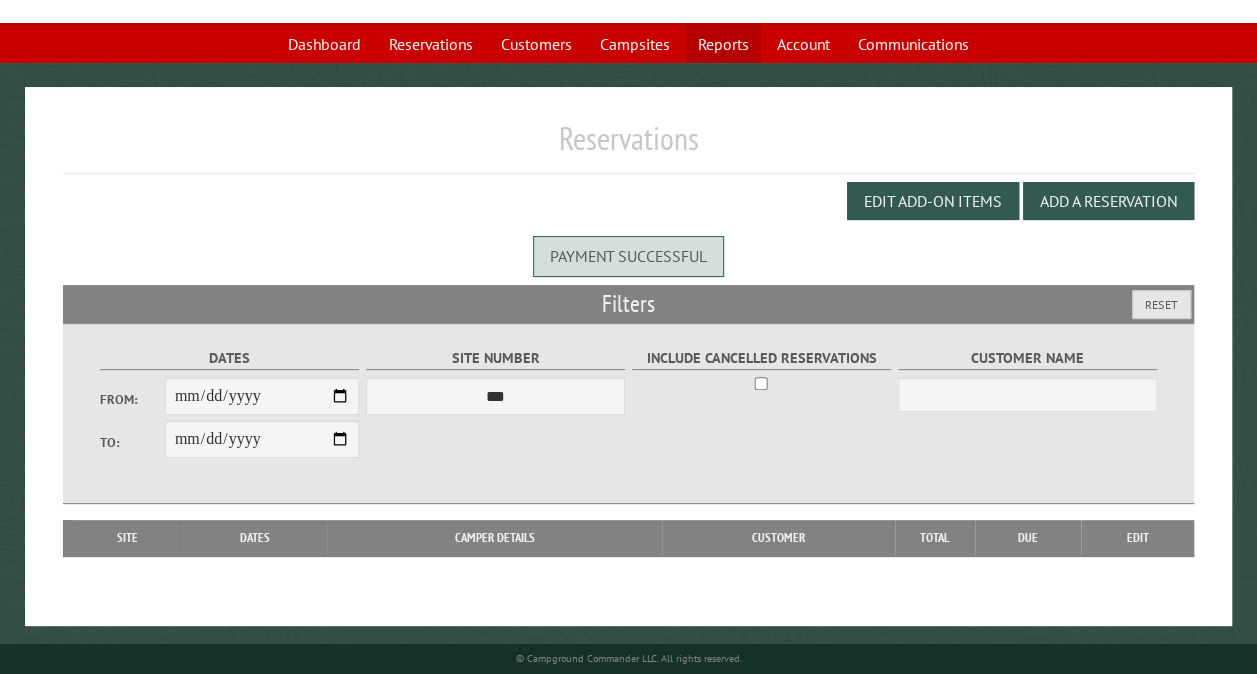 click on "Reports" at bounding box center (723, 44) 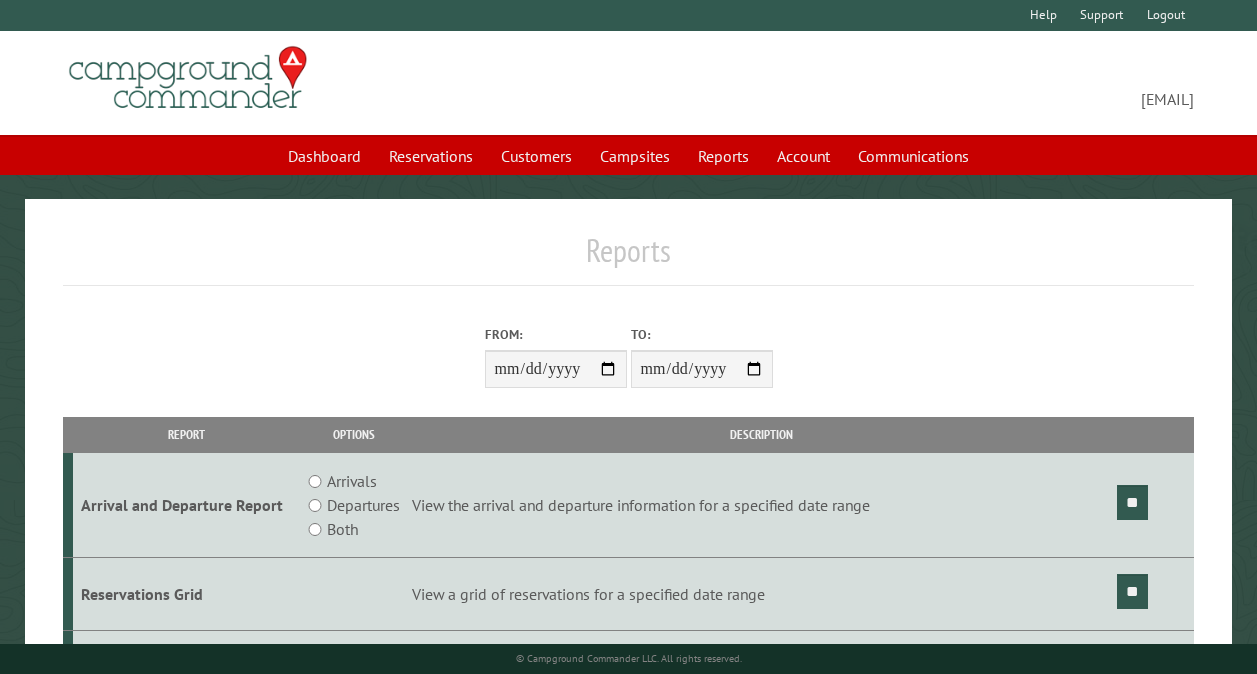 scroll, scrollTop: 0, scrollLeft: 0, axis: both 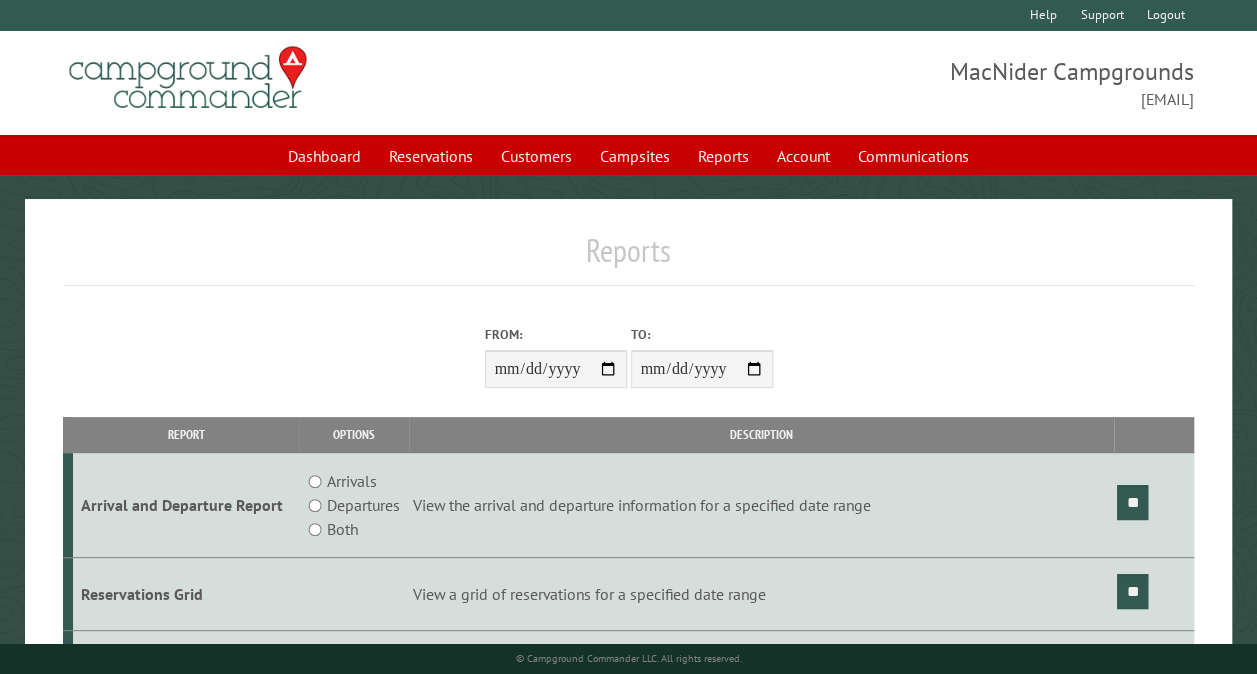 type on "**********" 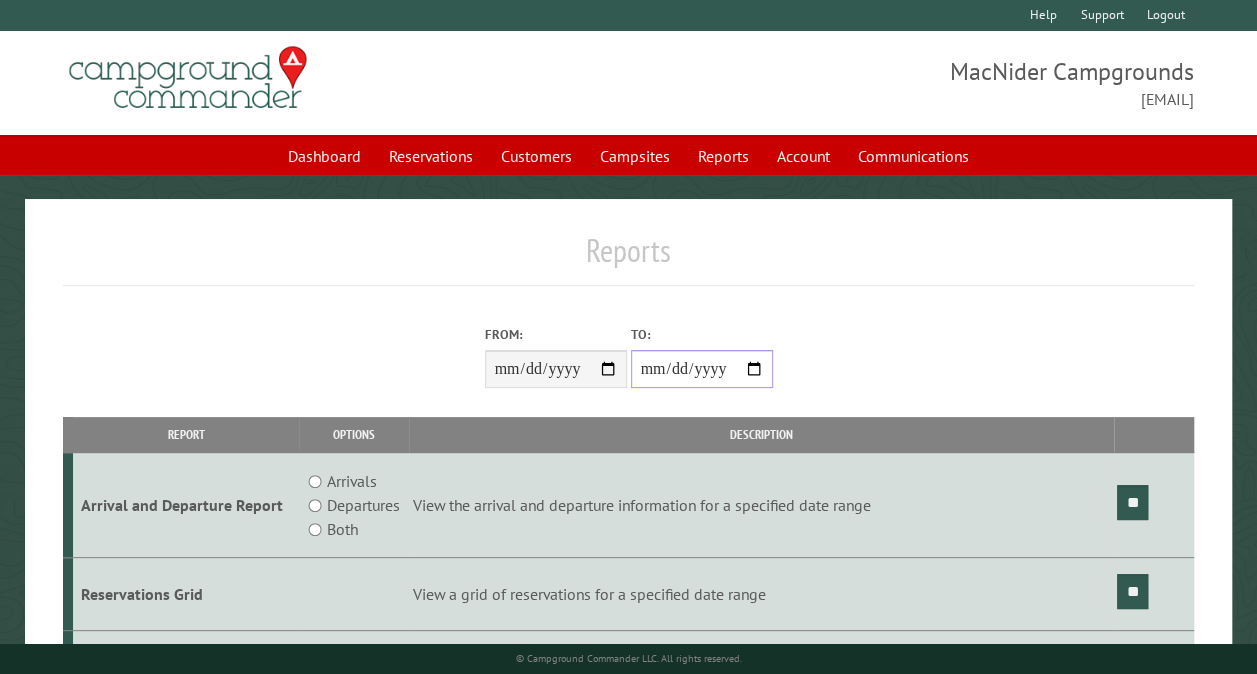 click on "**********" at bounding box center [702, 369] 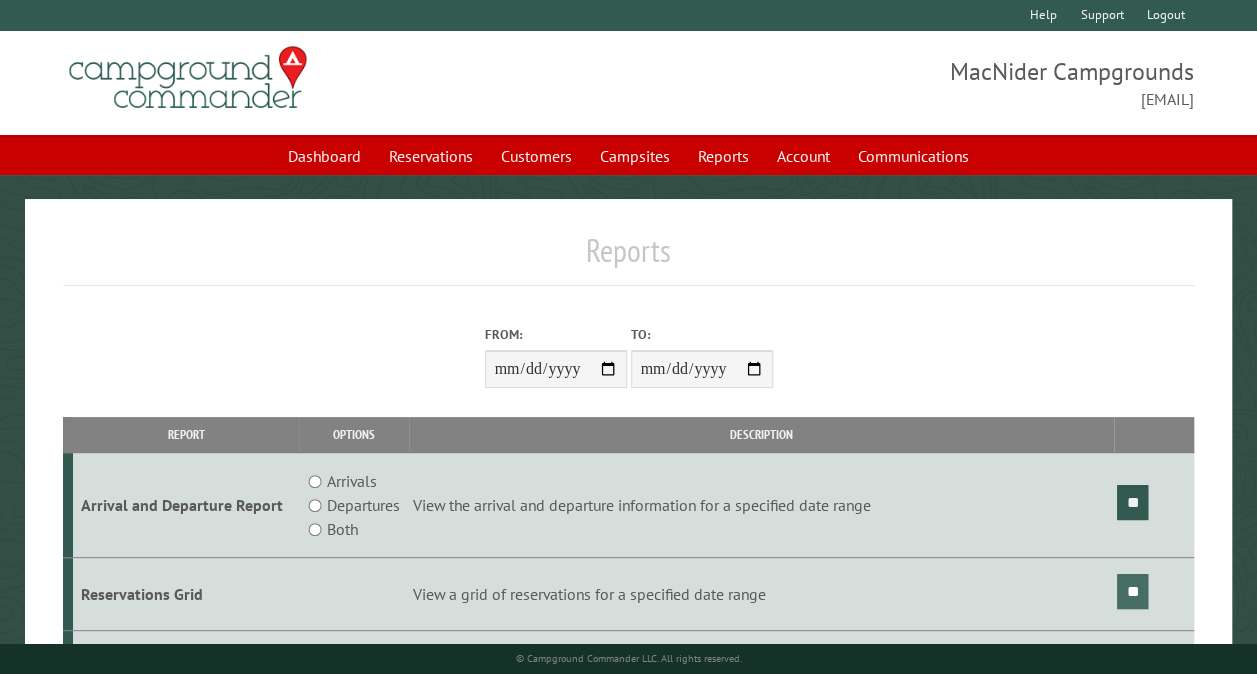 click on "**" at bounding box center [1132, 591] 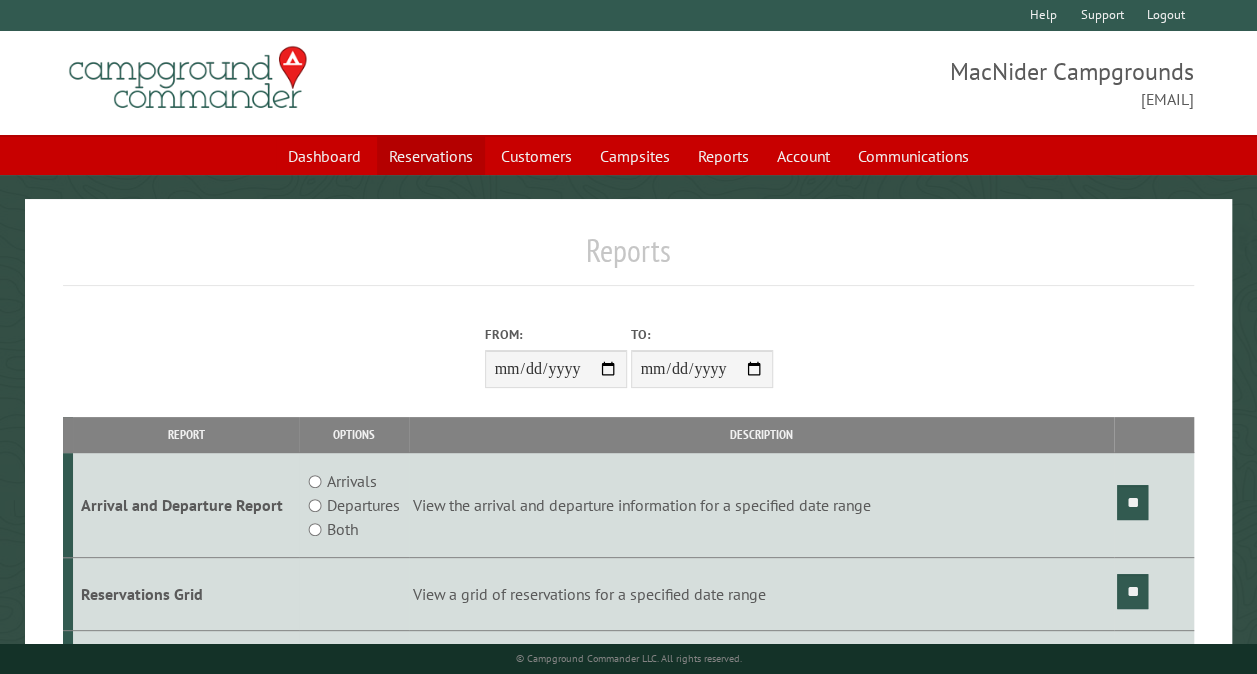 click on "Reservations" at bounding box center [431, 156] 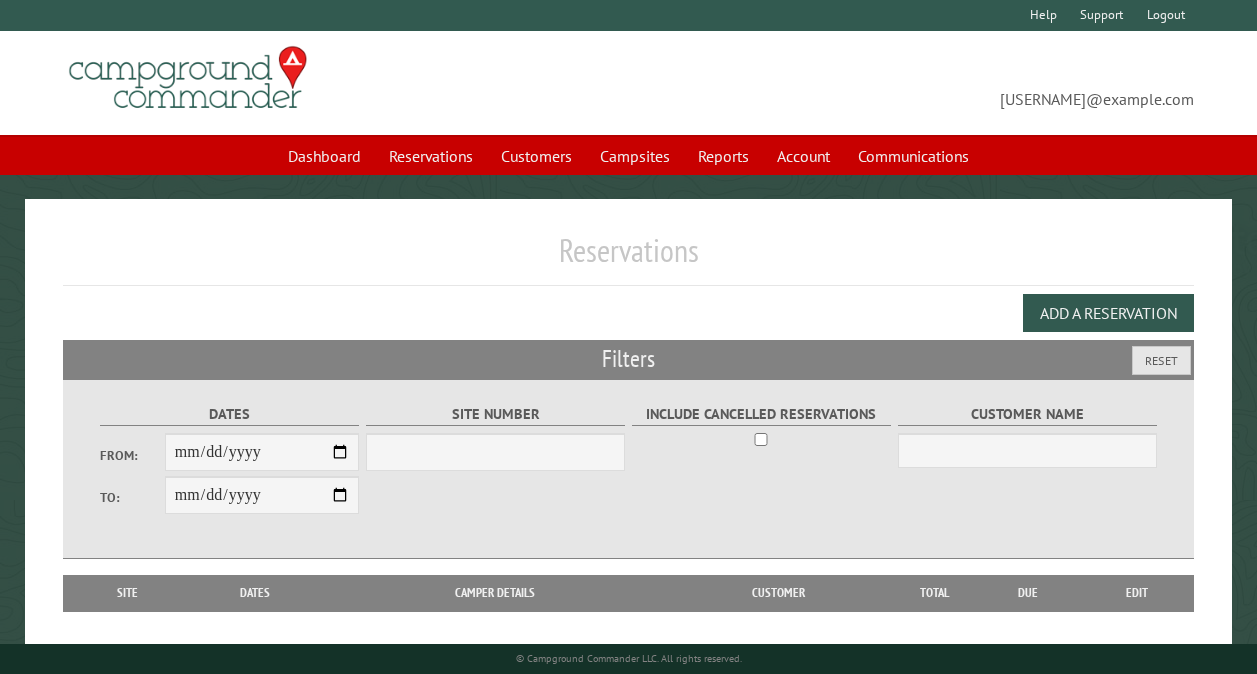 scroll, scrollTop: 0, scrollLeft: 0, axis: both 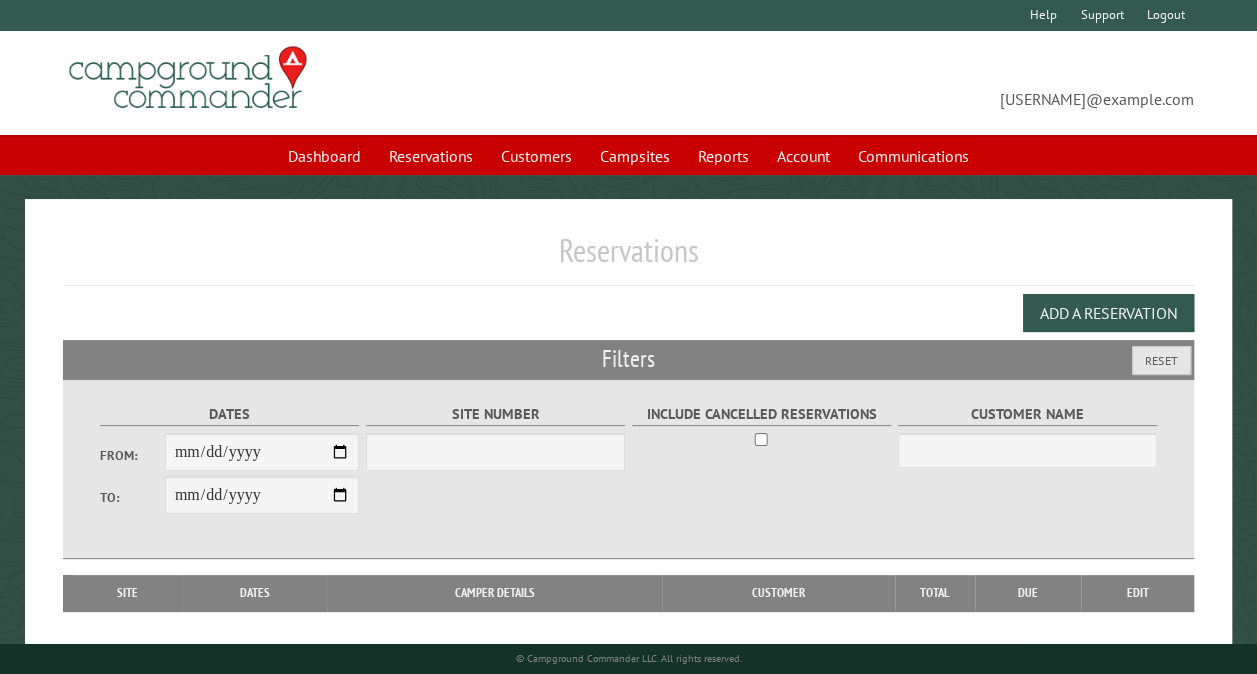 select on "***" 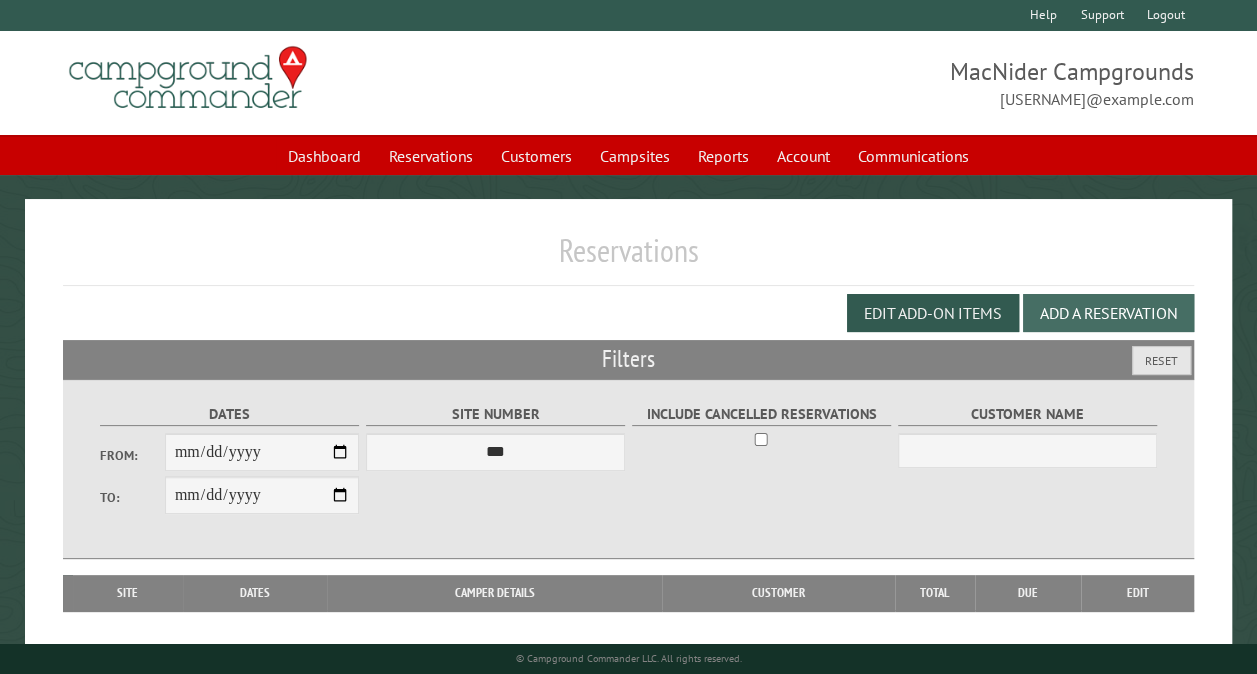 click on "Add a Reservation" at bounding box center (1108, 313) 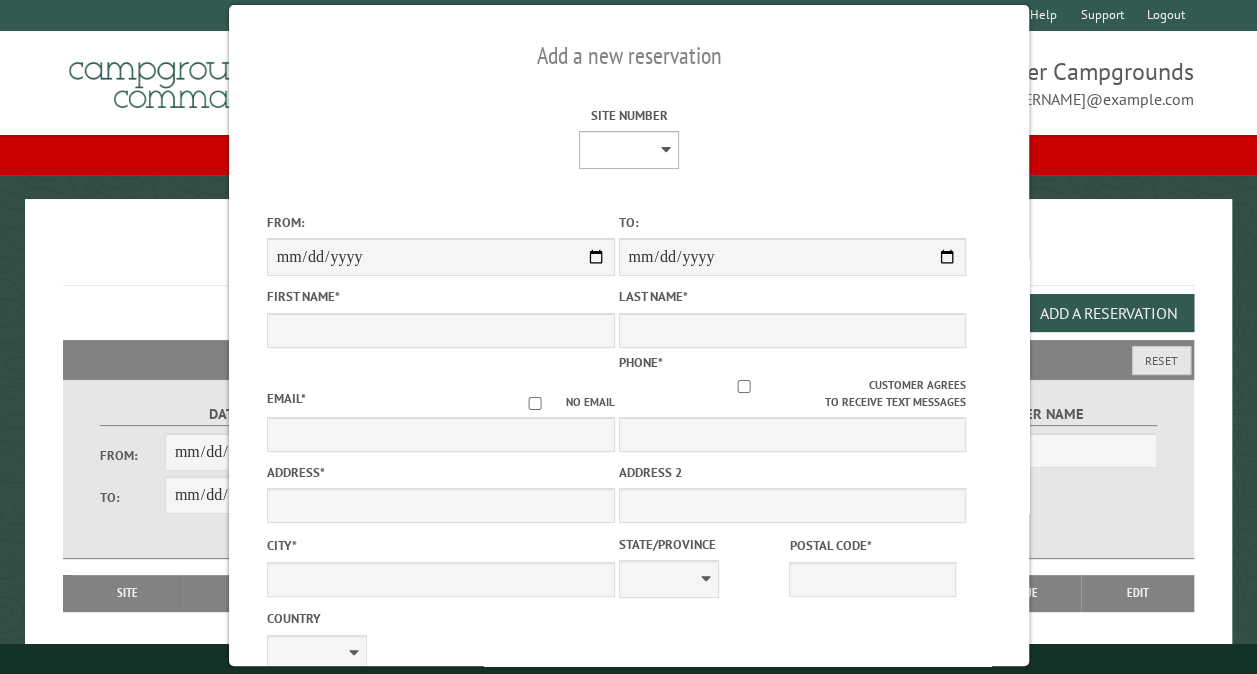 click on "** ** ** ** ** ** ** ** ** *** *** *** *** ** ** ** ** ** ** ** ** ** *** *** ** ** ** ** ** ** ********* ** ** ** ** ** ** ** ** ** *** *** *** *** *** *** ** ** ** ** ** ** ** ** ** *** *** *** *** *** *** ** ** ** ** ** ** ** ** ** ** ** ** ** ** ** ** ** ** ** ** ** ** ** ** *** *** *** *** *** ***" at bounding box center (628, 150) 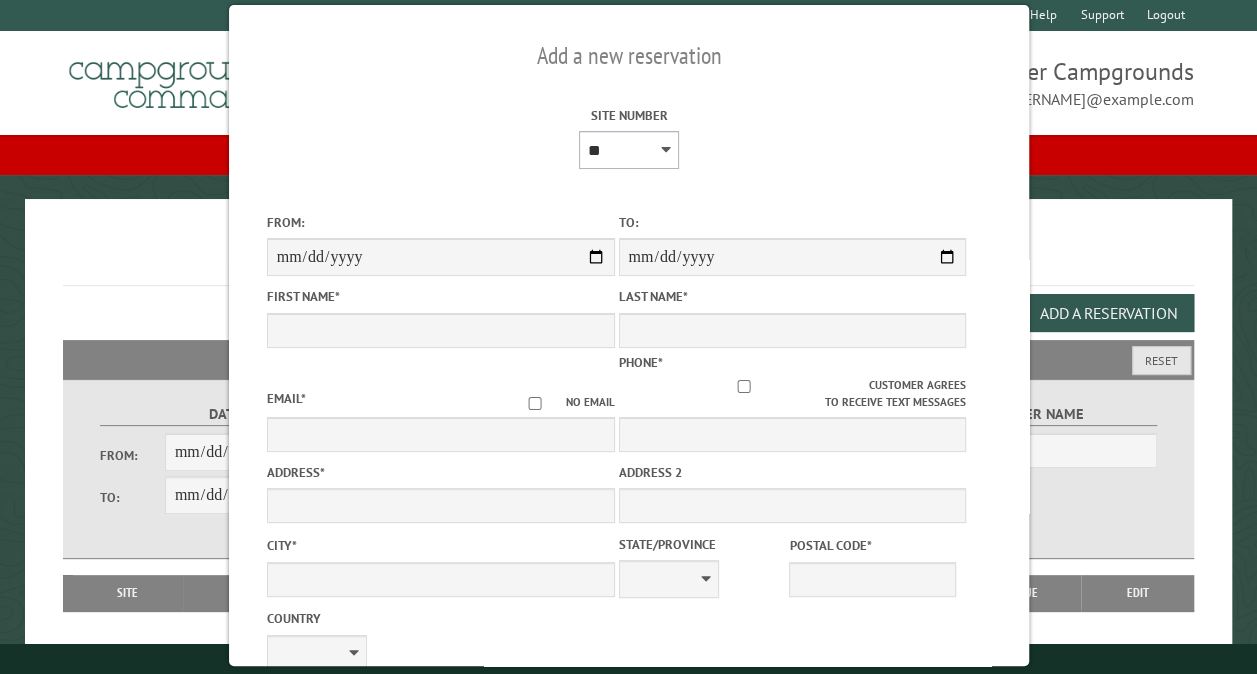 click on "** ** ** ** ** ** ** ** ** *** *** *** *** ** ** ** ** ** ** ** ** ** *** *** ** ** ** ** ** ** ********* ** ** ** ** ** ** ** ** ** *** *** *** *** *** *** ** ** ** ** ** ** ** ** ** *** *** *** *** *** *** ** ** ** ** ** ** ** ** ** ** ** ** ** ** ** ** ** ** ** ** ** ** ** ** *** *** *** *** *** ***" at bounding box center [628, 150] 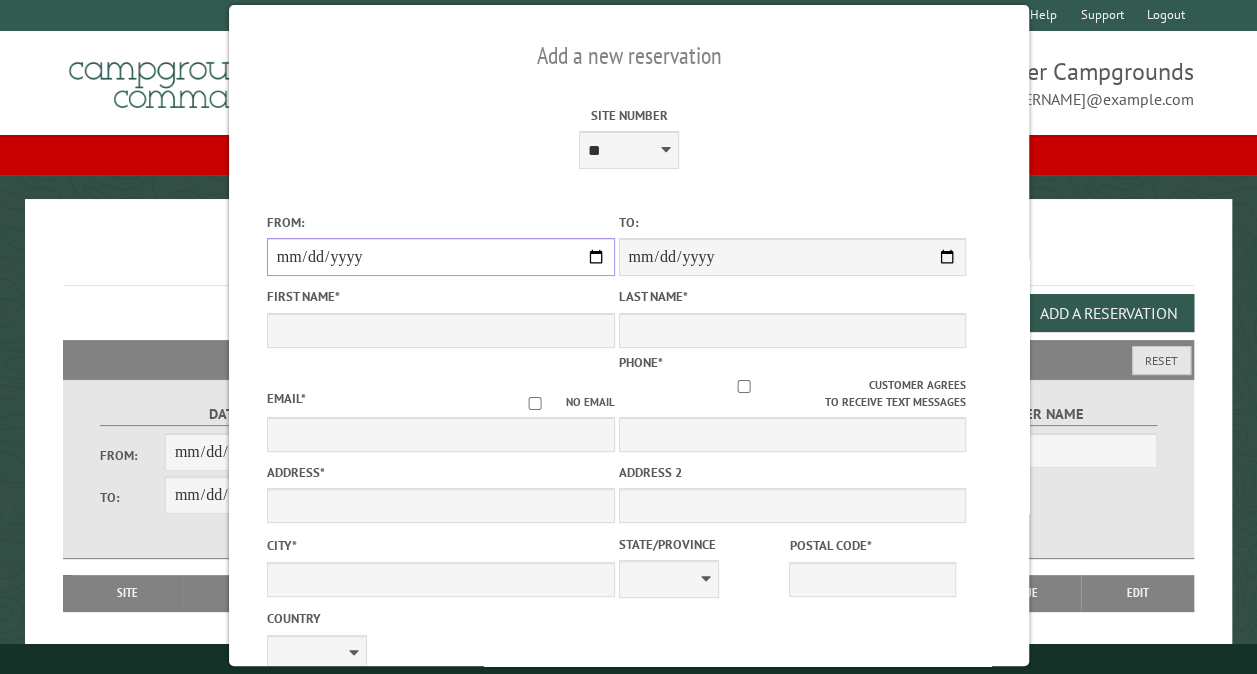 click on "From:" at bounding box center [440, 257] 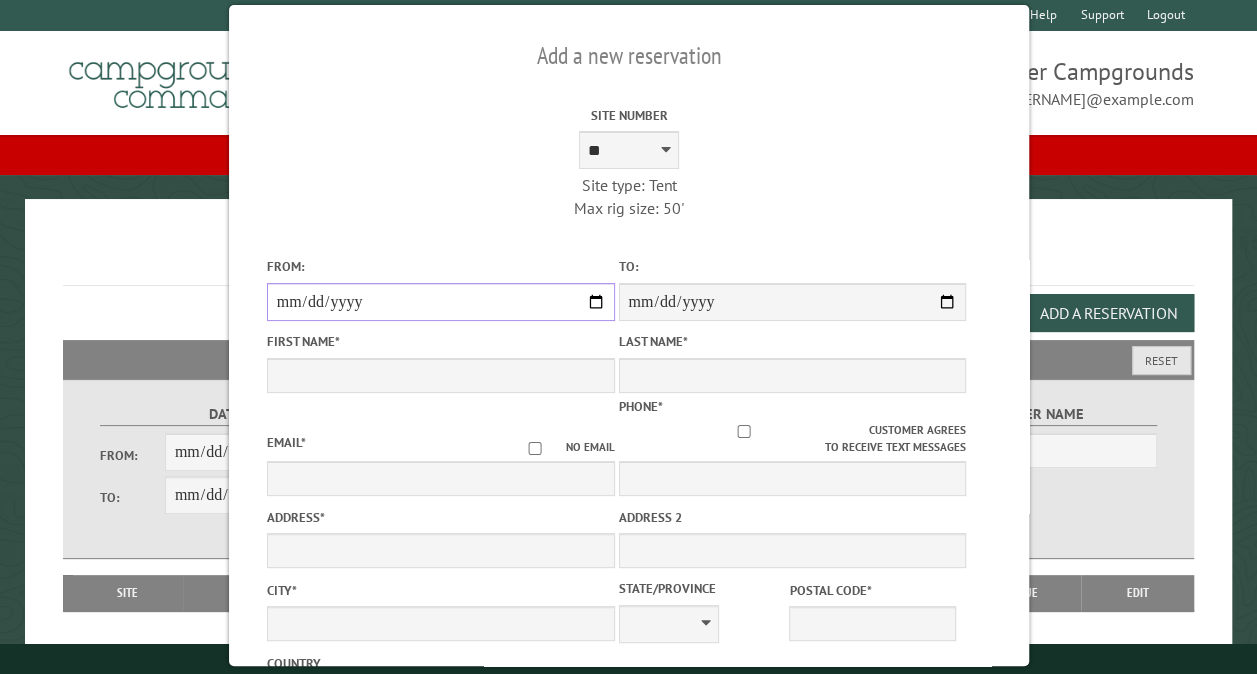 type on "*****" 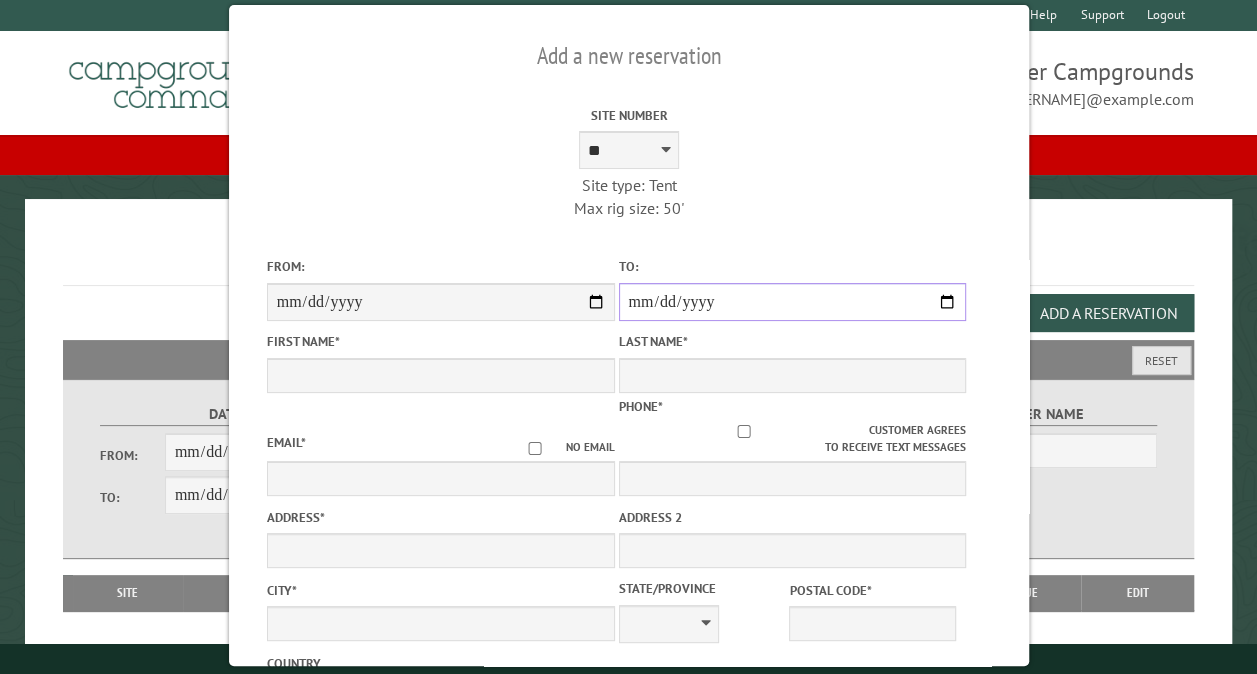 click on "**********" at bounding box center [792, 302] 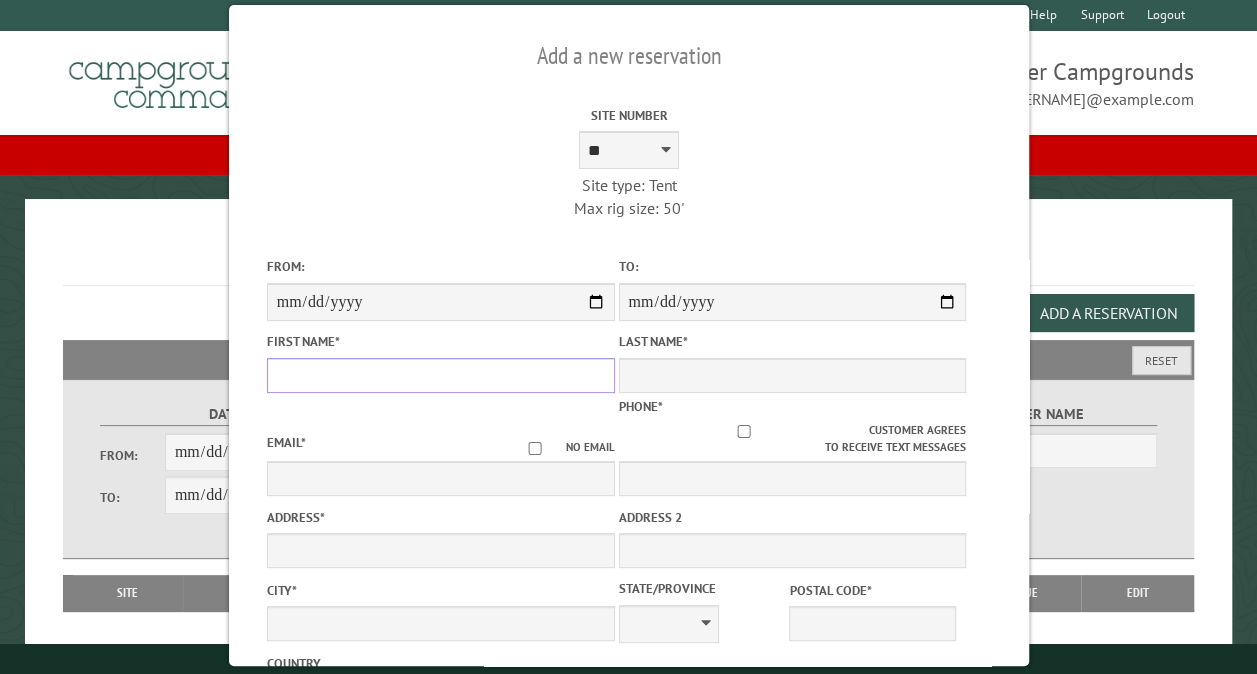 click on "First Name *" at bounding box center (440, 375) 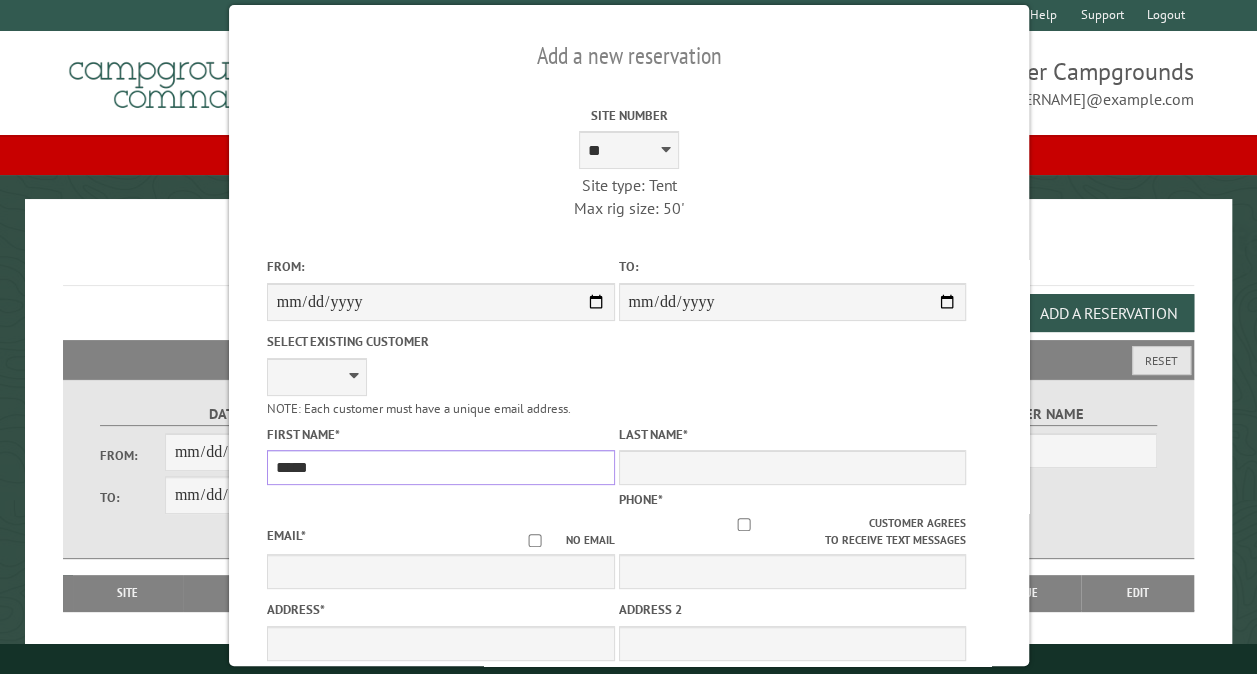 type on "*****" 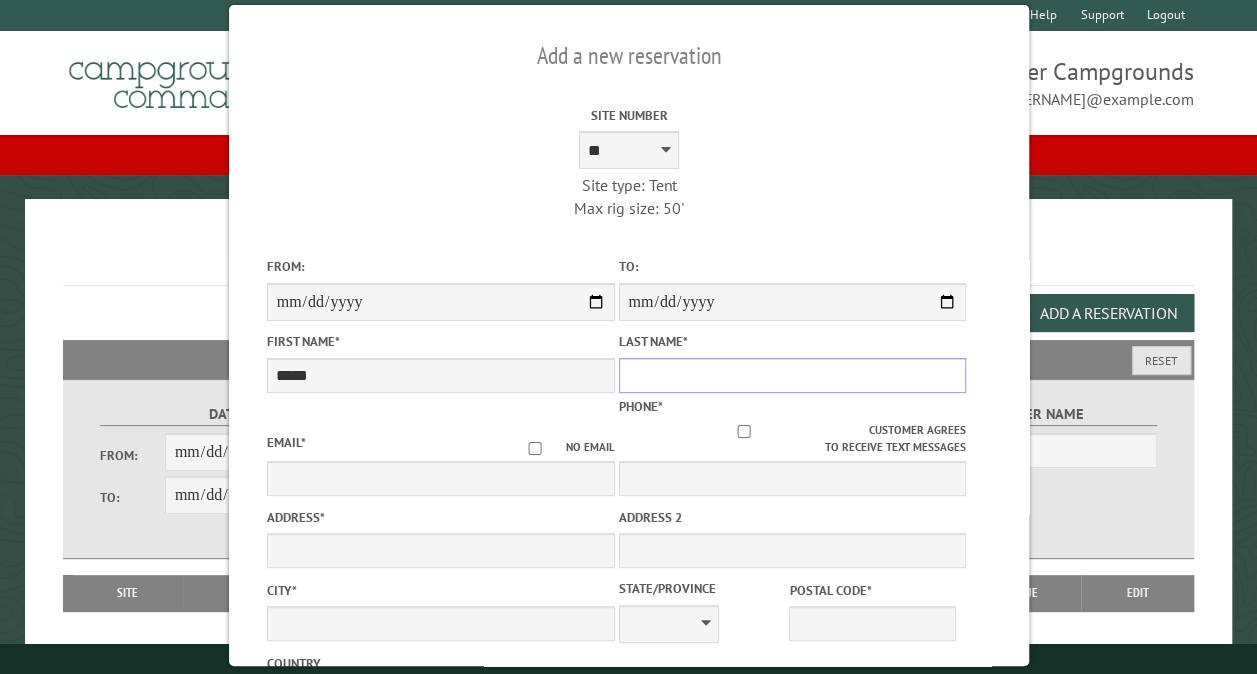 click on "Last Name *" at bounding box center (792, 375) 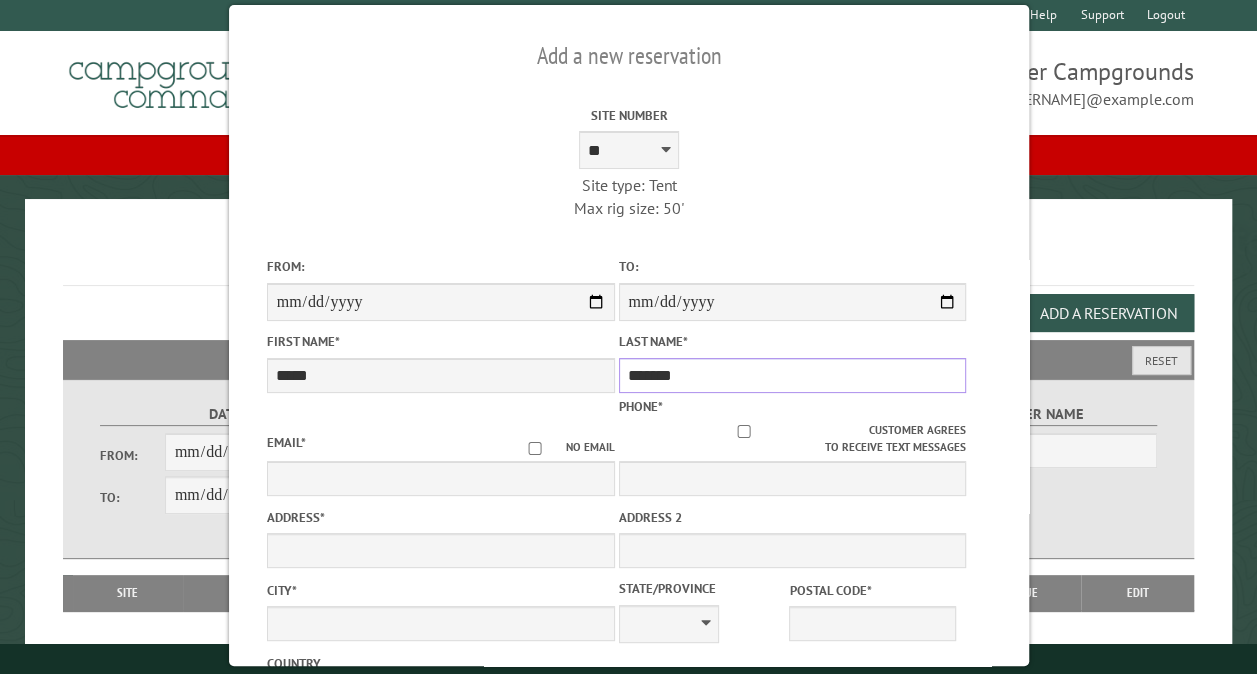 type on "*******" 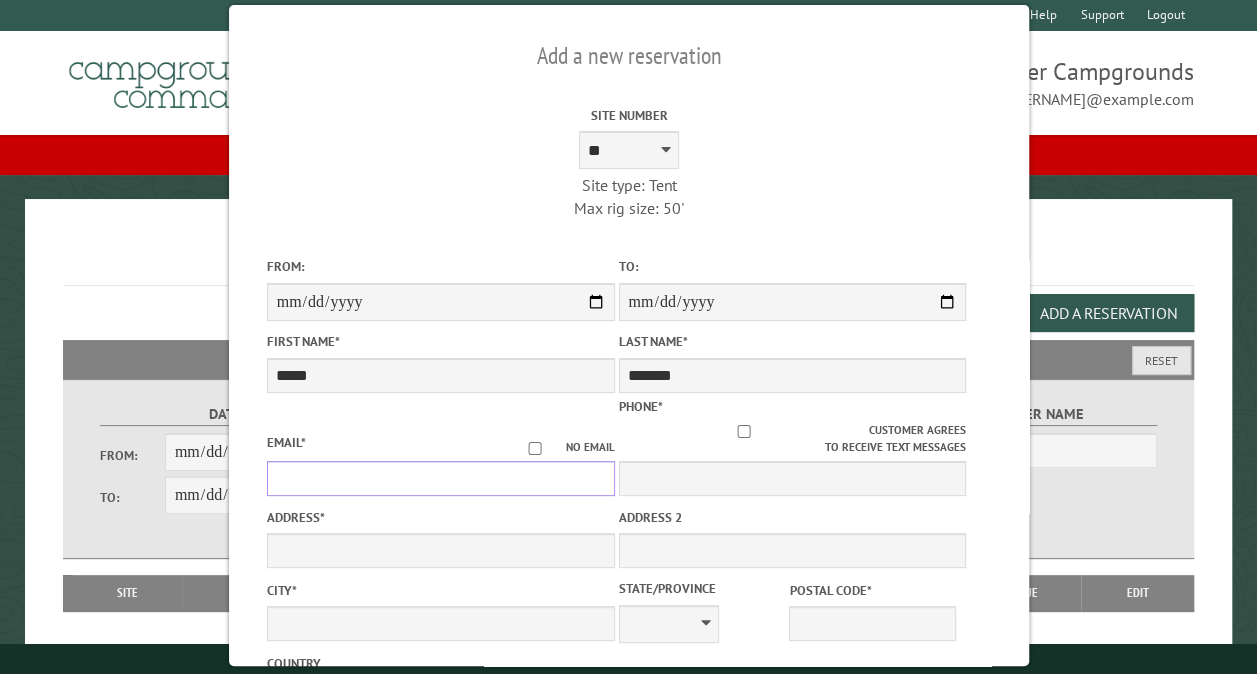 click on "Email *" at bounding box center [440, 478] 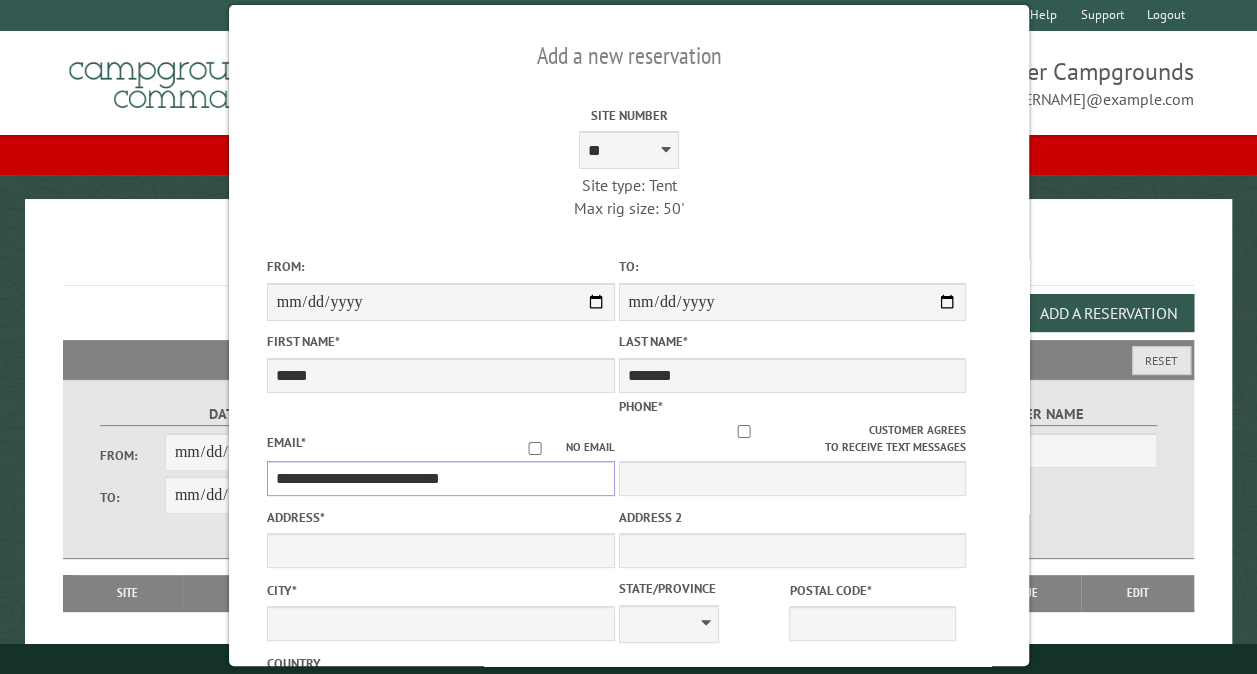 type on "**********" 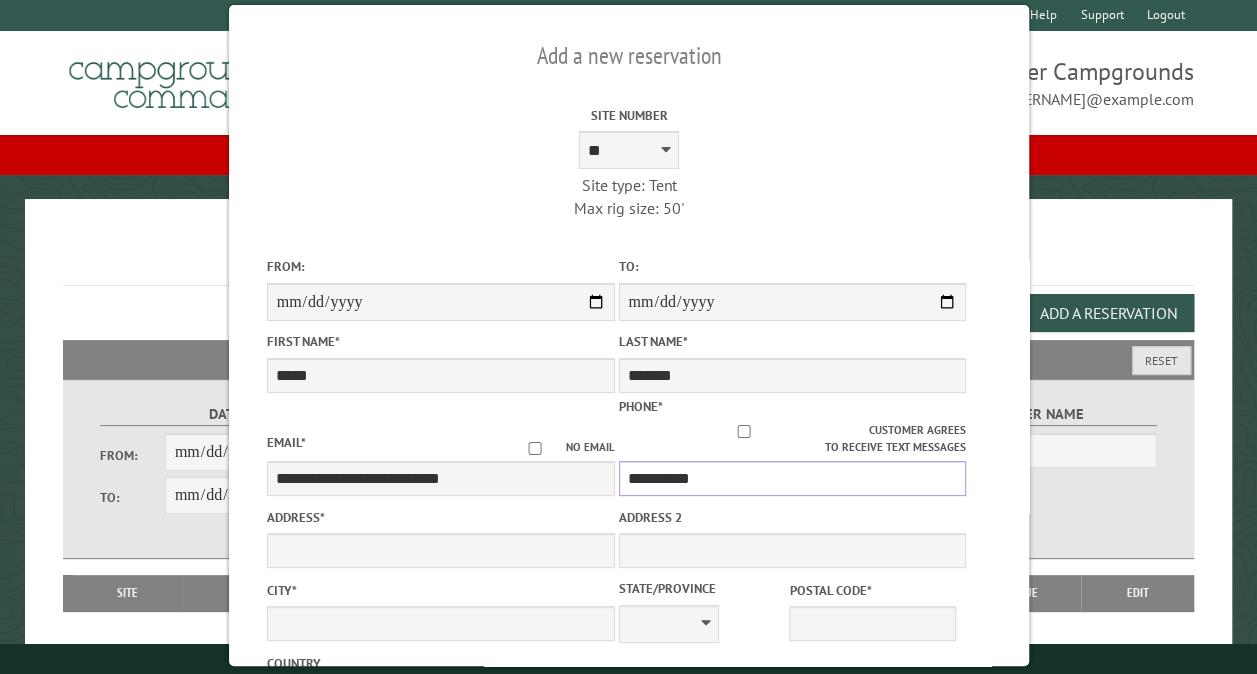 type on "**********" 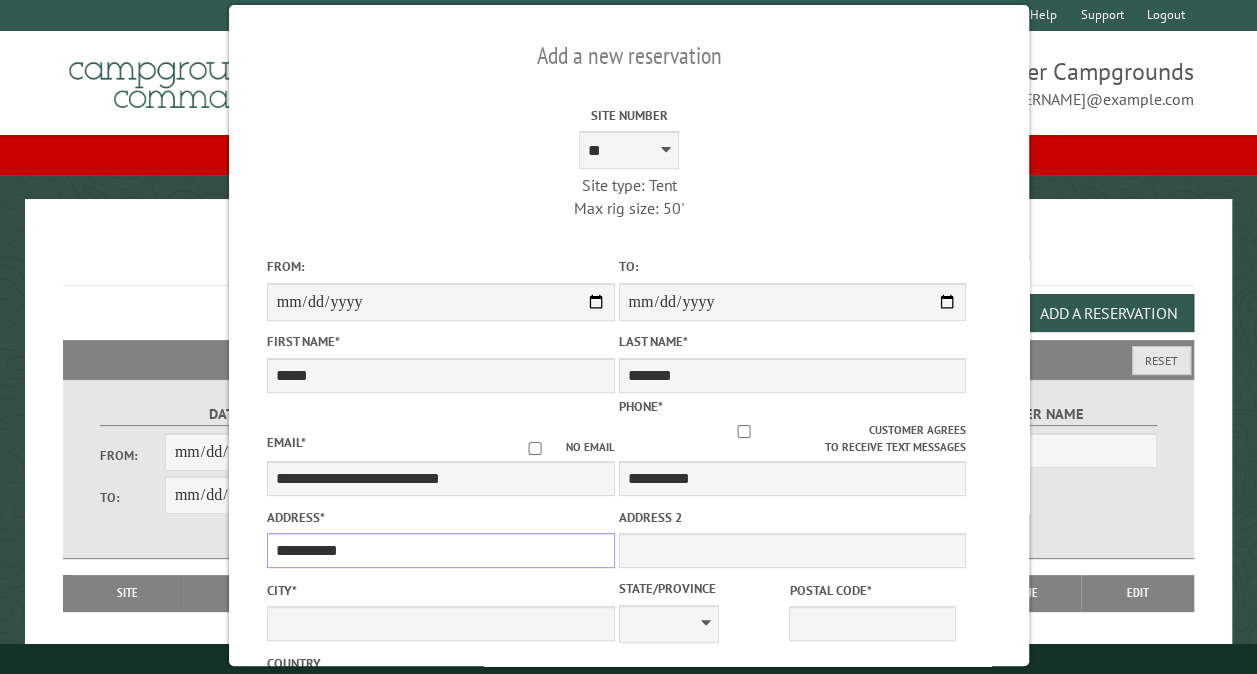 type on "*********" 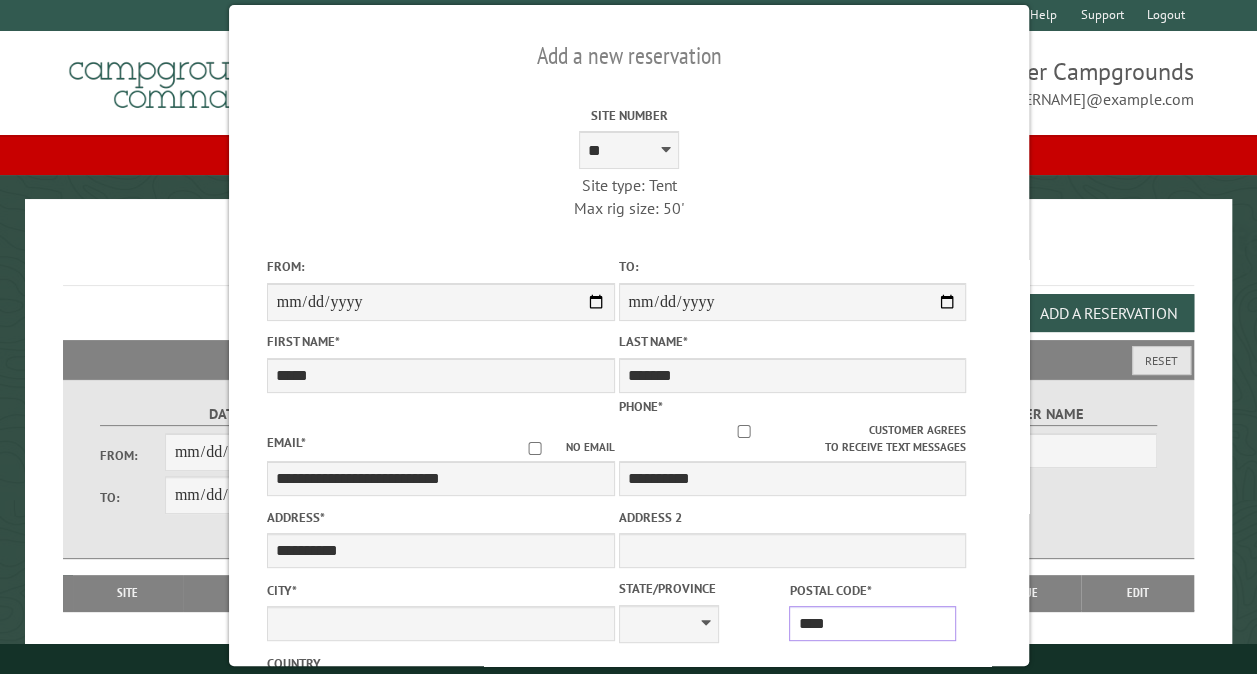 type on "*****" 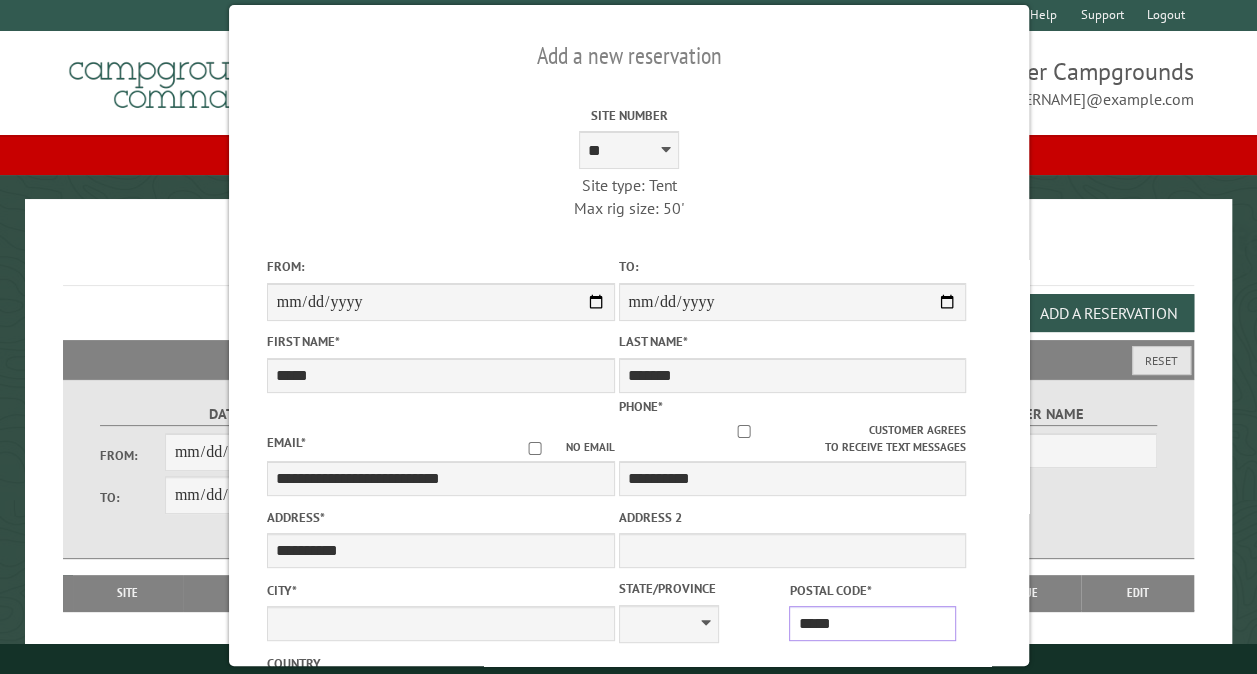 type on "**********" 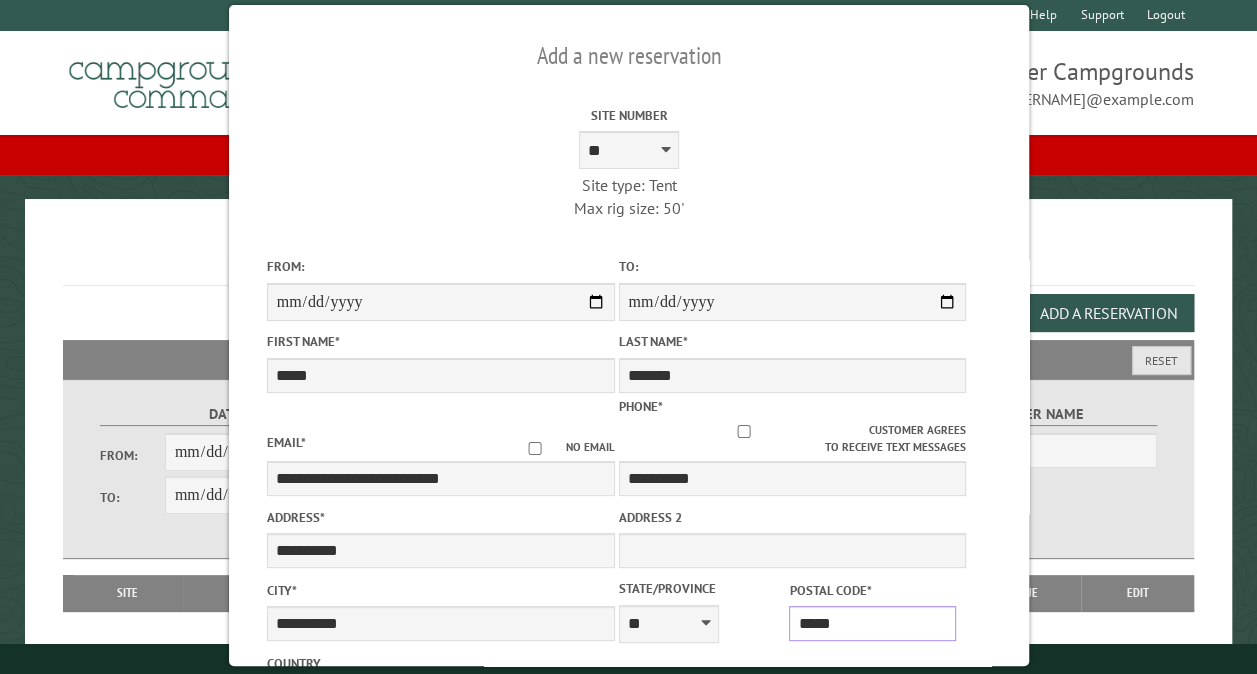 type on "*****" 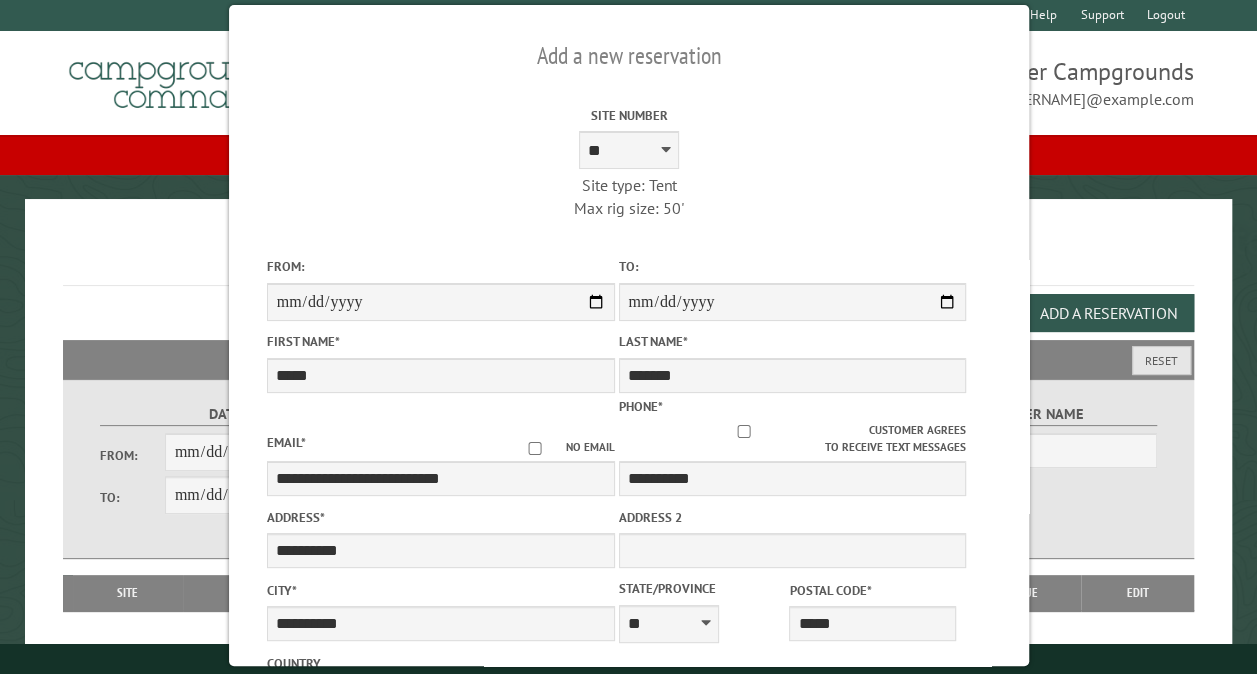 scroll, scrollTop: 351, scrollLeft: 0, axis: vertical 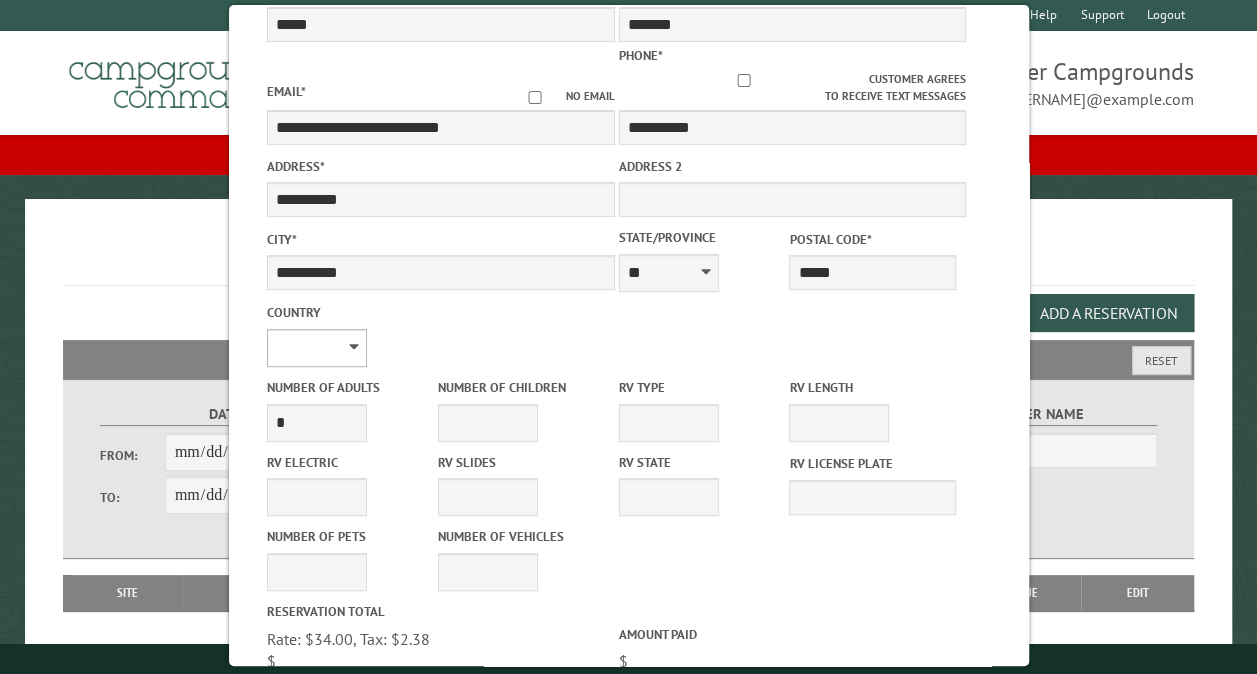 click on "**********" at bounding box center [316, 348] 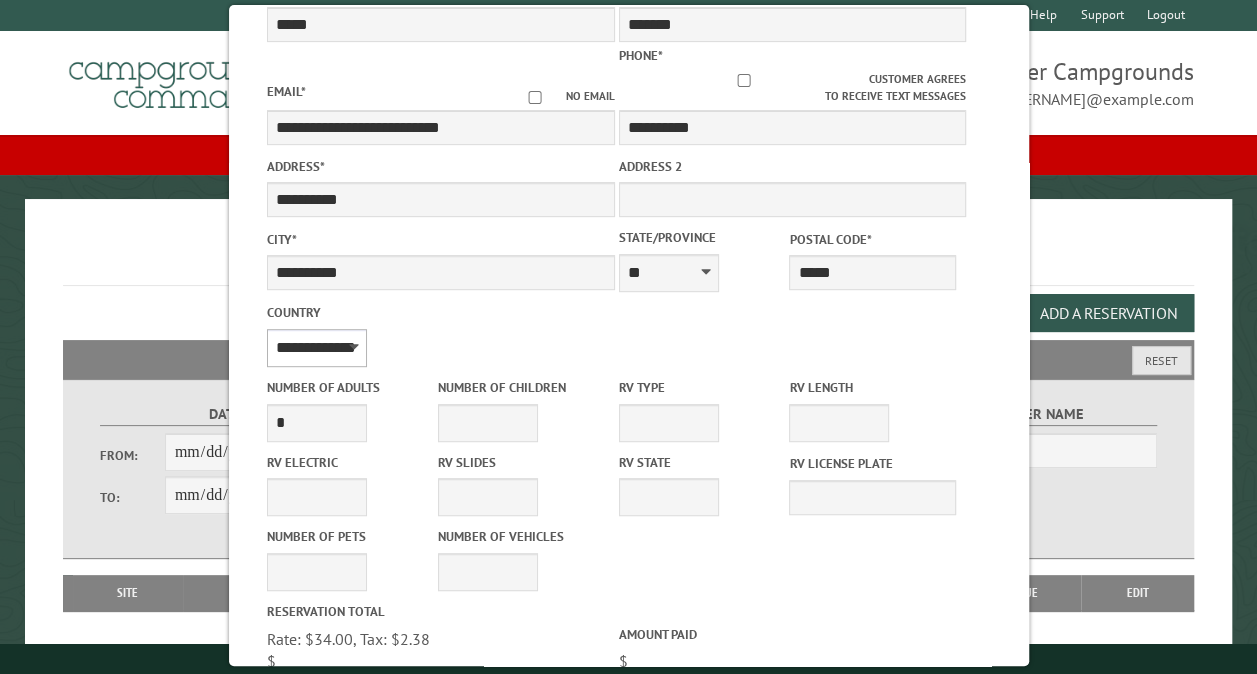 click on "**********" at bounding box center [316, 348] 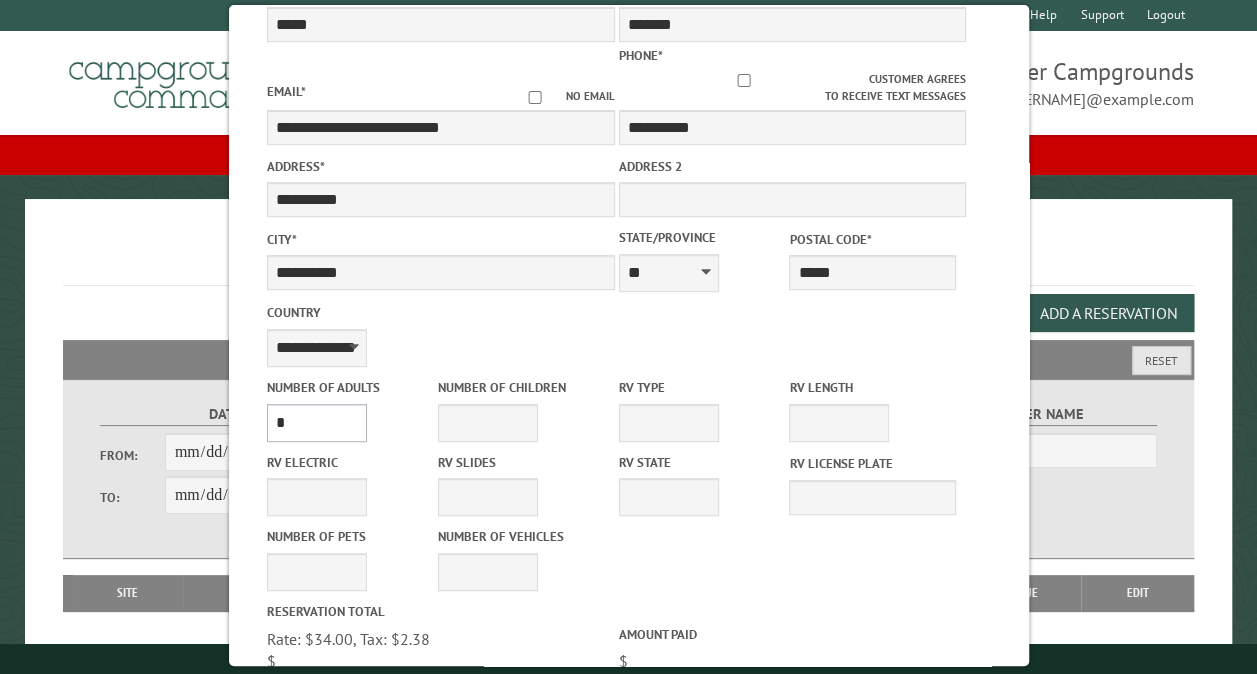 click on "* * * * * * * * * * **" at bounding box center (316, 423) 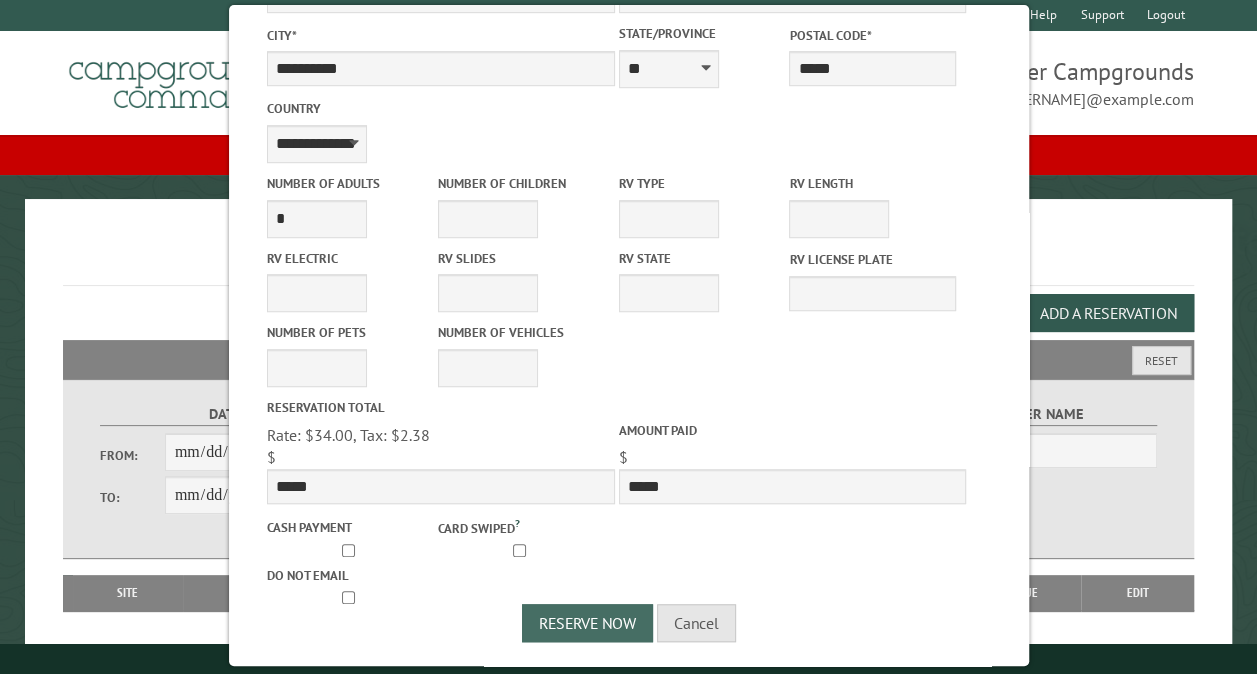 click on "Reserve Now" at bounding box center (587, 623) 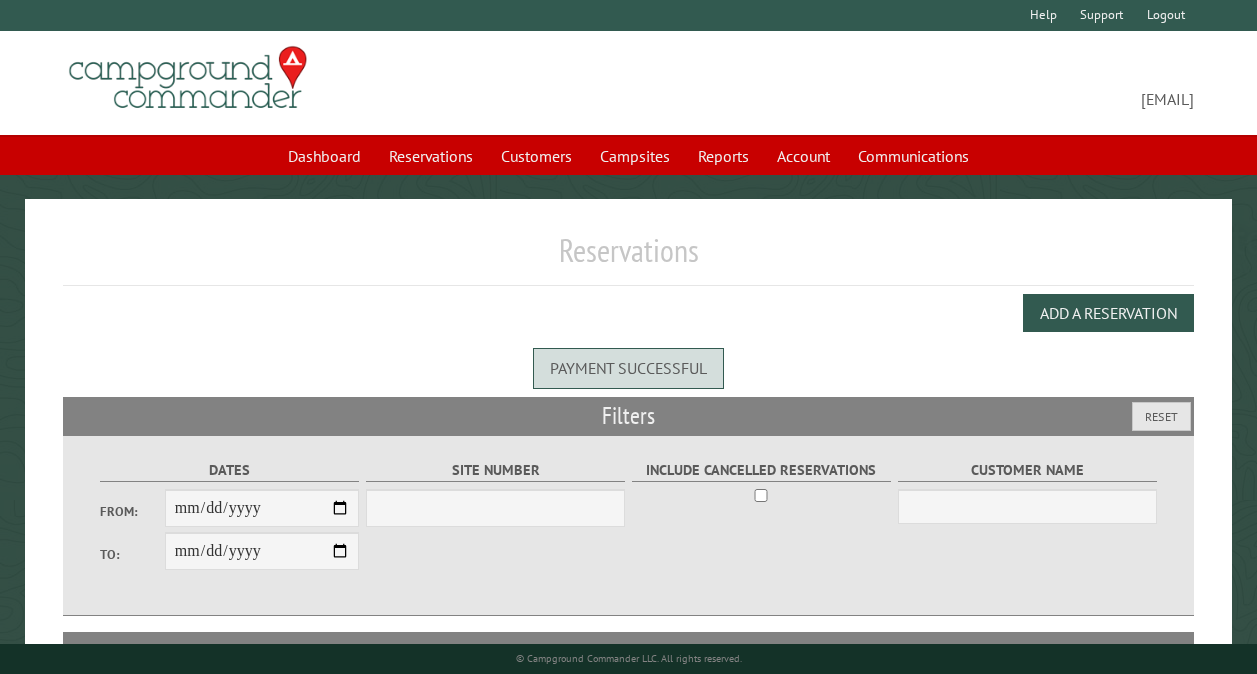 scroll, scrollTop: 0, scrollLeft: 0, axis: both 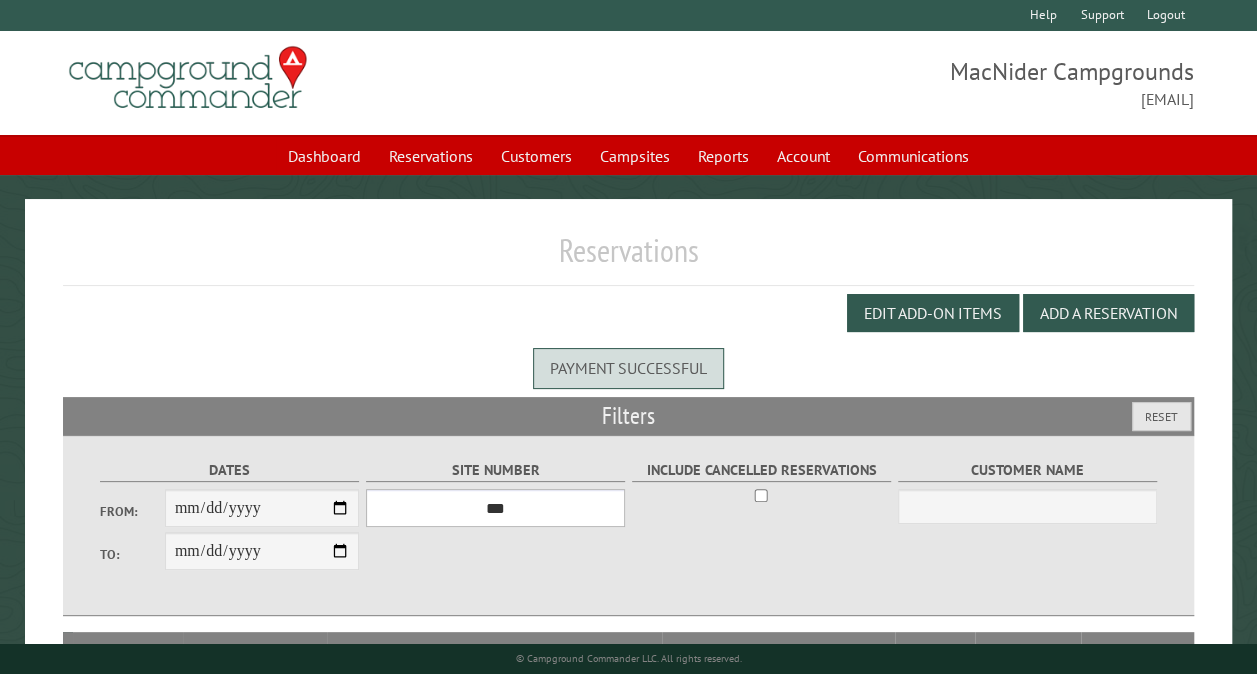 click on "*** ** ** ** ** ** ** ** ** ** *** *** *** *** ** ** ** ** ** ** ** ** ** *** *** ** ** ** ** ** ** ********* ** ** ** ** ** ** ** ** ** *** *** *** *** *** *** ** ** ** ** ** ** ** ** ** *** *** *** *** *** *** ** ** ** ** ** ** ** ** ** ** ** ** ** ** ** ** ** ** ** ** ** ** ** ** *** *** *** *** *** ***" at bounding box center (495, 508) 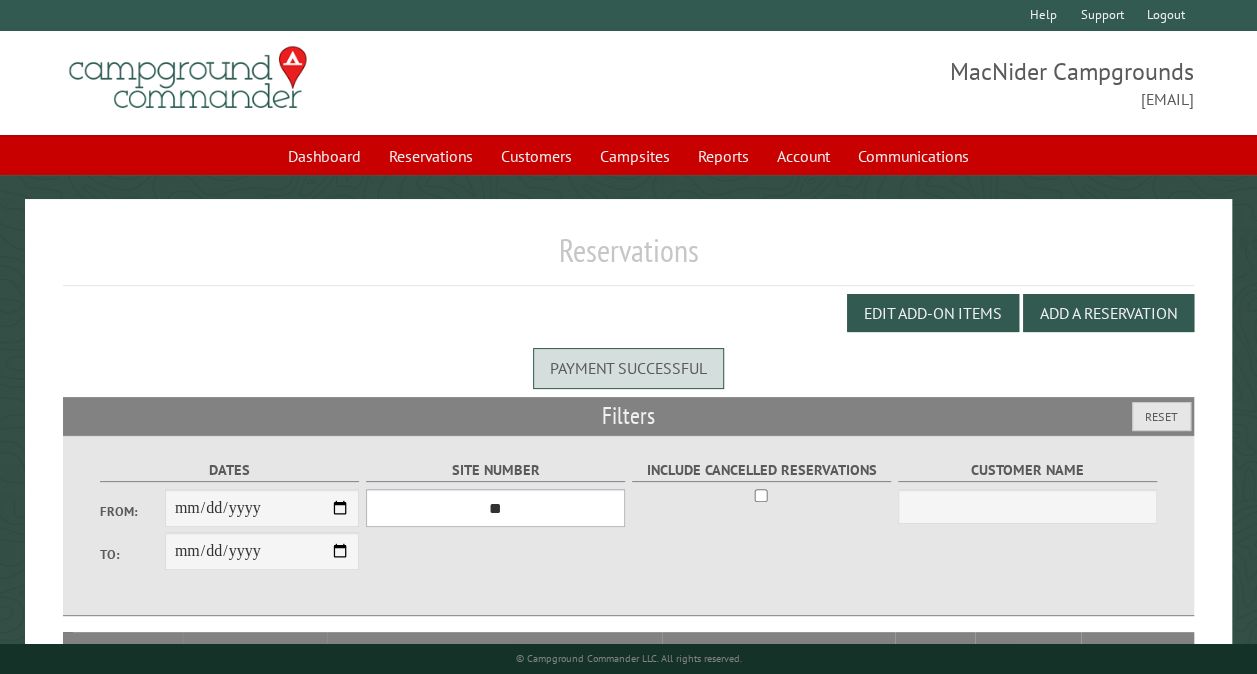 click on "*** ** ** ** ** ** ** ** ** ** *** *** *** *** ** ** ** ** ** ** ** ** ** *** *** ** ** ** ** ** ** ********* ** ** ** ** ** ** ** ** ** *** *** *** *** *** *** ** ** ** ** ** ** ** ** ** *** *** *** *** *** *** ** ** ** ** ** ** ** ** ** ** ** ** ** ** ** ** ** ** ** ** ** ** ** ** *** *** *** *** *** ***" at bounding box center (495, 508) 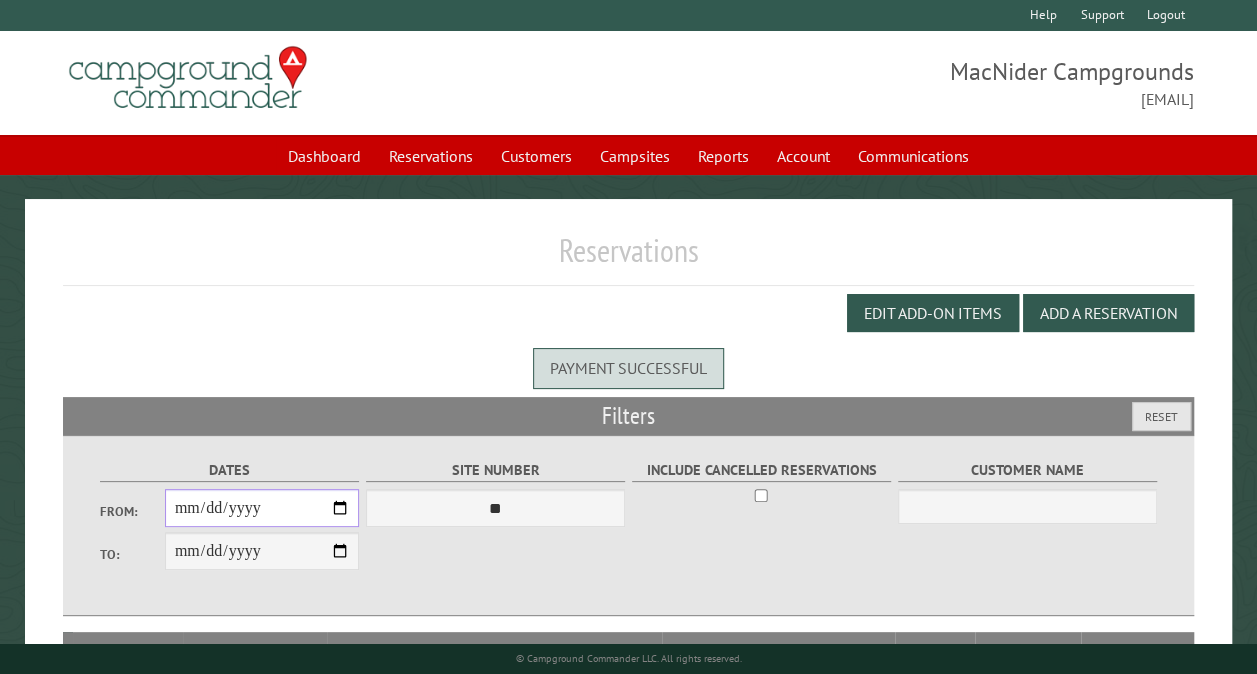 click on "From:" at bounding box center (262, 508) 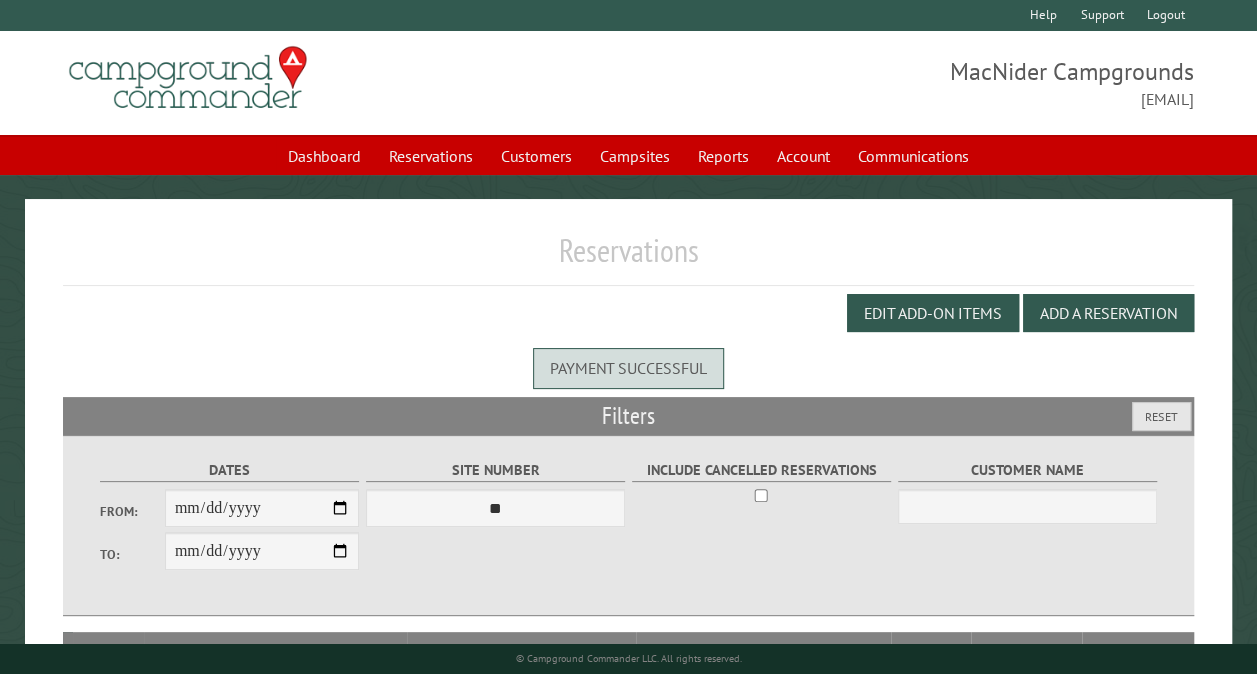 click on "**********" at bounding box center [262, 551] 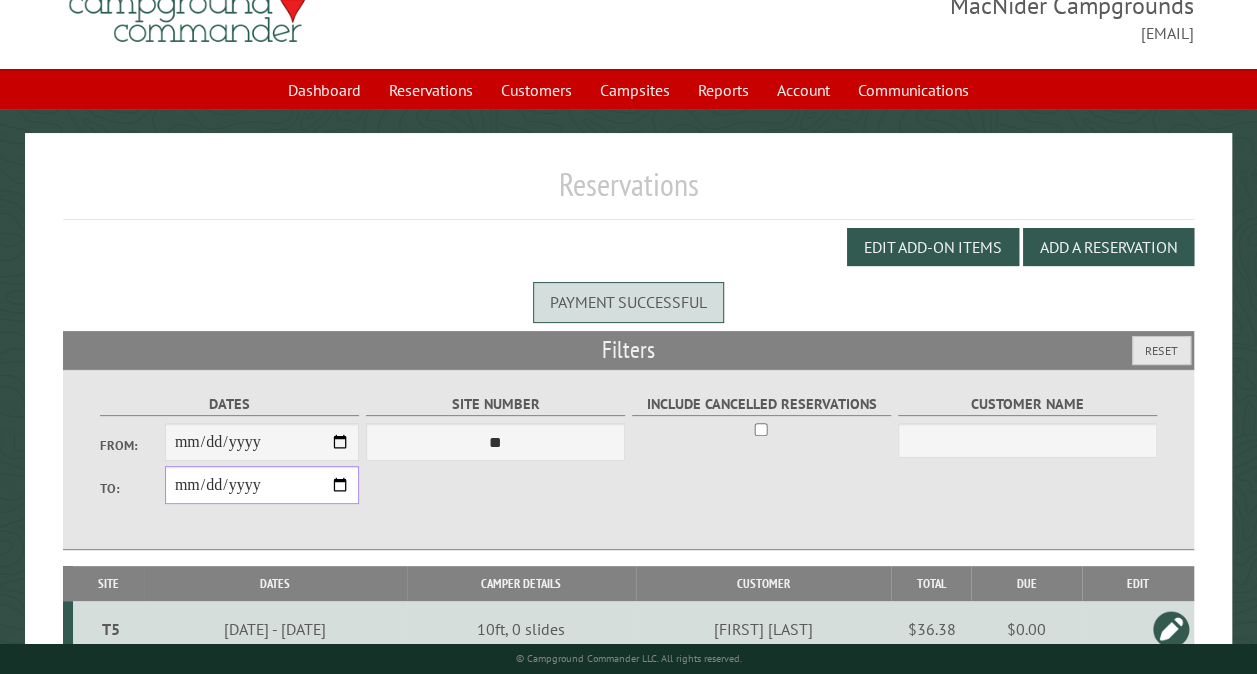 scroll, scrollTop: 0, scrollLeft: 0, axis: both 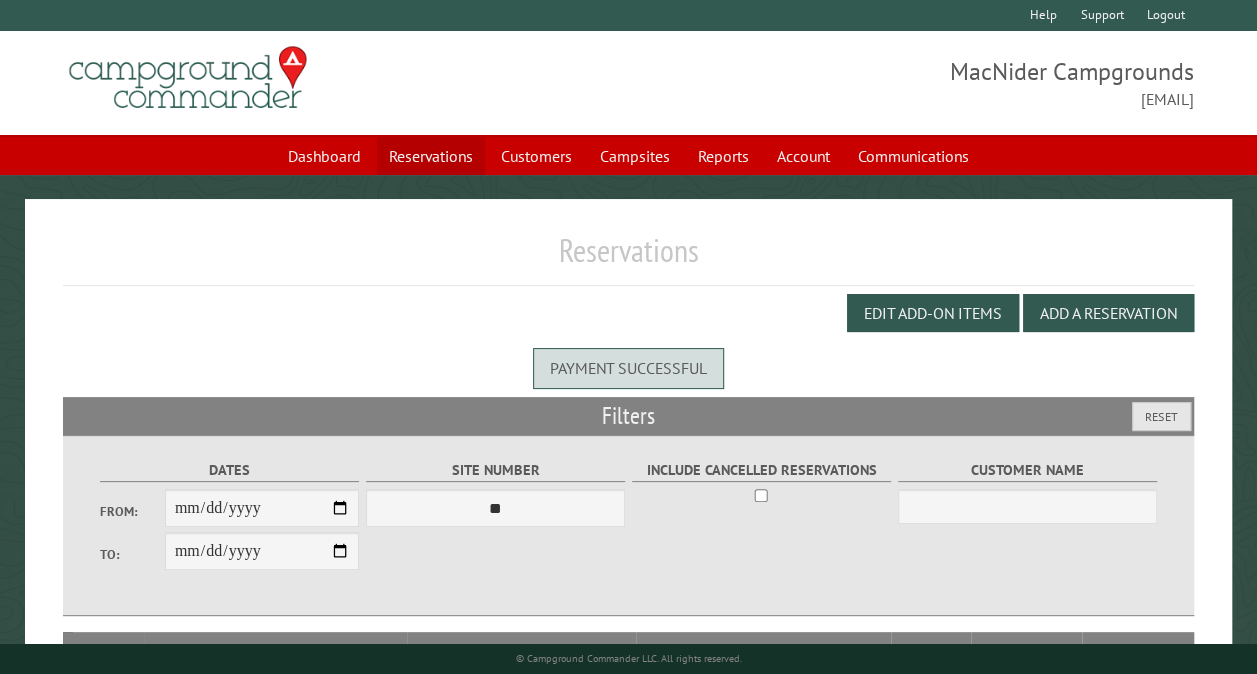 click on "Reservations" at bounding box center (431, 156) 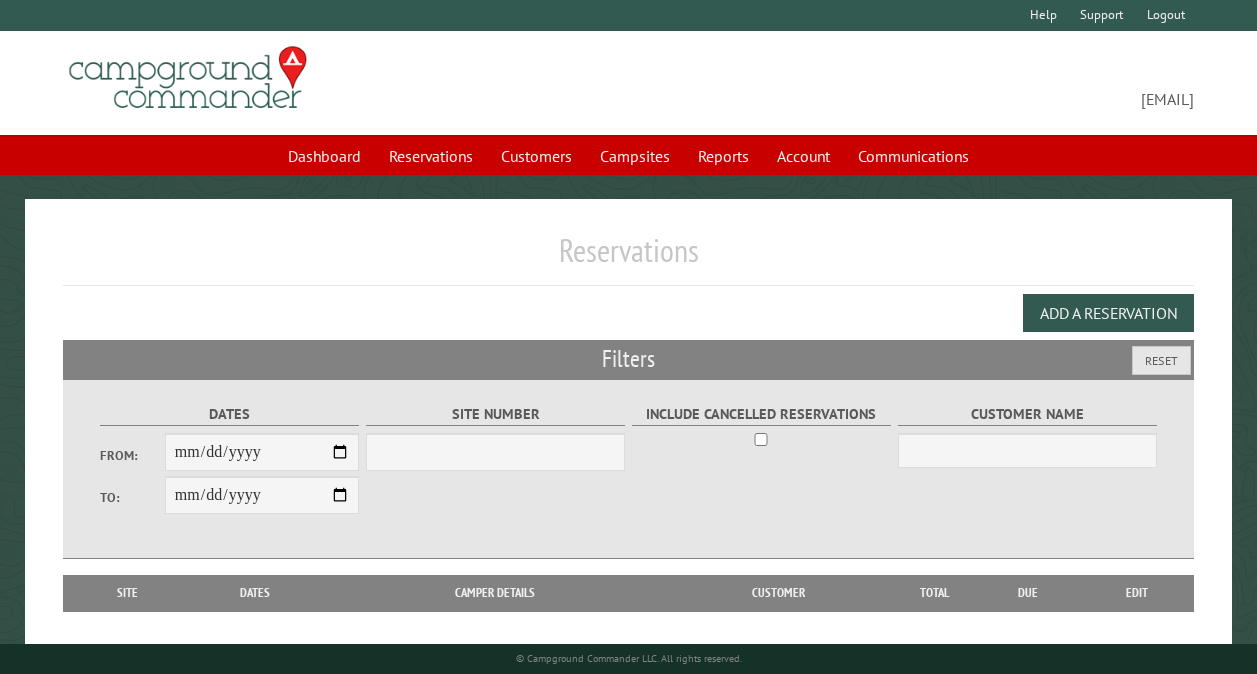 scroll, scrollTop: 0, scrollLeft: 0, axis: both 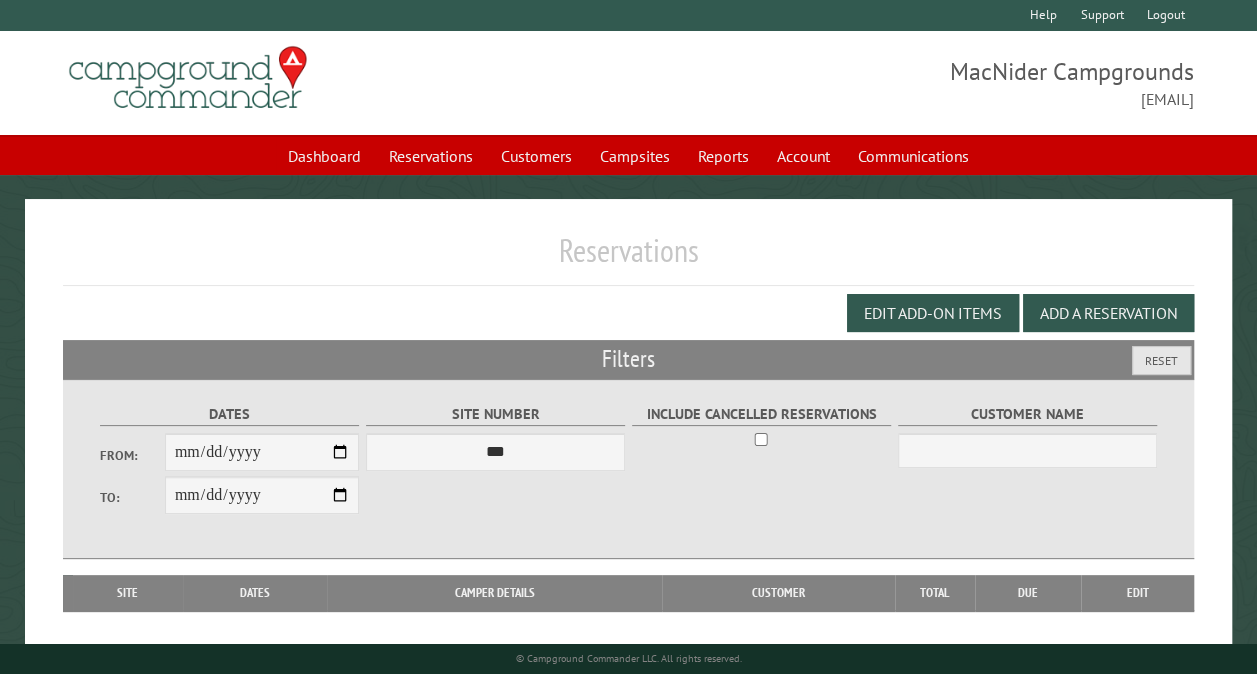 click on "From:" at bounding box center (262, 452) 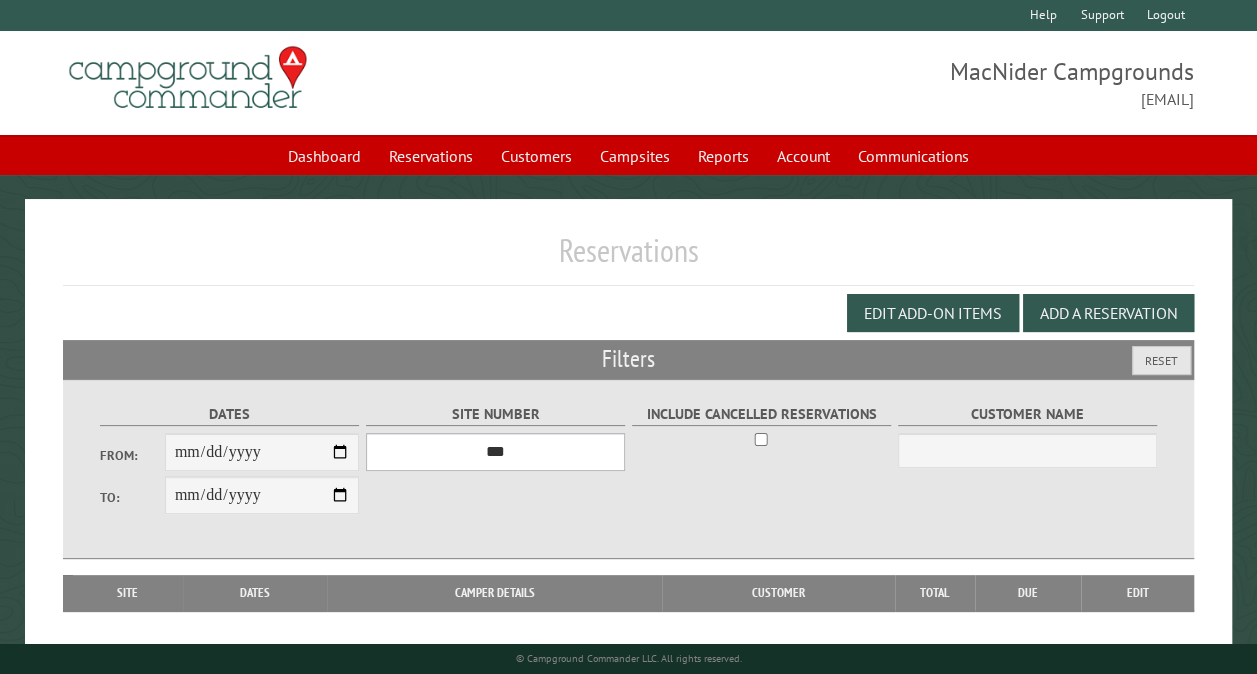 click on "*** ** ** ** ** ** ** ** ** ** *** *** *** *** ** ** ** ** ** ** ** ** ** *** *** ** ** ** ** ** ** ********* ** ** ** ** ** ** ** ** ** *** *** *** *** *** *** ** ** ** ** ** ** ** ** ** *** *** *** *** *** *** ** ** ** ** ** ** ** ** ** ** ** ** ** ** ** ** ** ** ** ** ** ** ** ** *** *** *** *** *** ***" at bounding box center (495, 452) 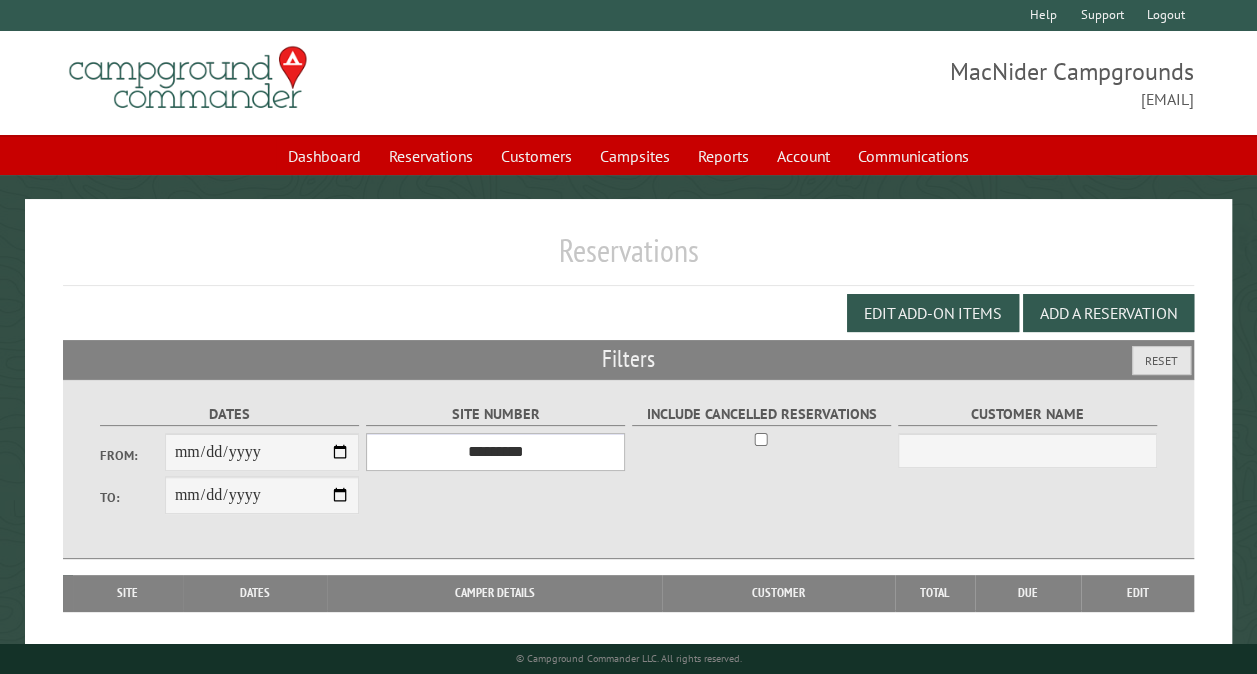 click on "*** ** ** ** ** ** ** ** ** ** *** *** *** *** ** ** ** ** ** ** ** ** ** *** *** ** ** ** ** ** ** ********* ** ** ** ** ** ** ** ** ** *** *** *** *** *** *** ** ** ** ** ** ** ** ** ** *** *** *** *** *** *** ** ** ** ** ** ** ** ** ** ** ** ** ** ** ** ** ** ** ** ** ** ** ** ** *** *** *** *** *** ***" at bounding box center [495, 452] 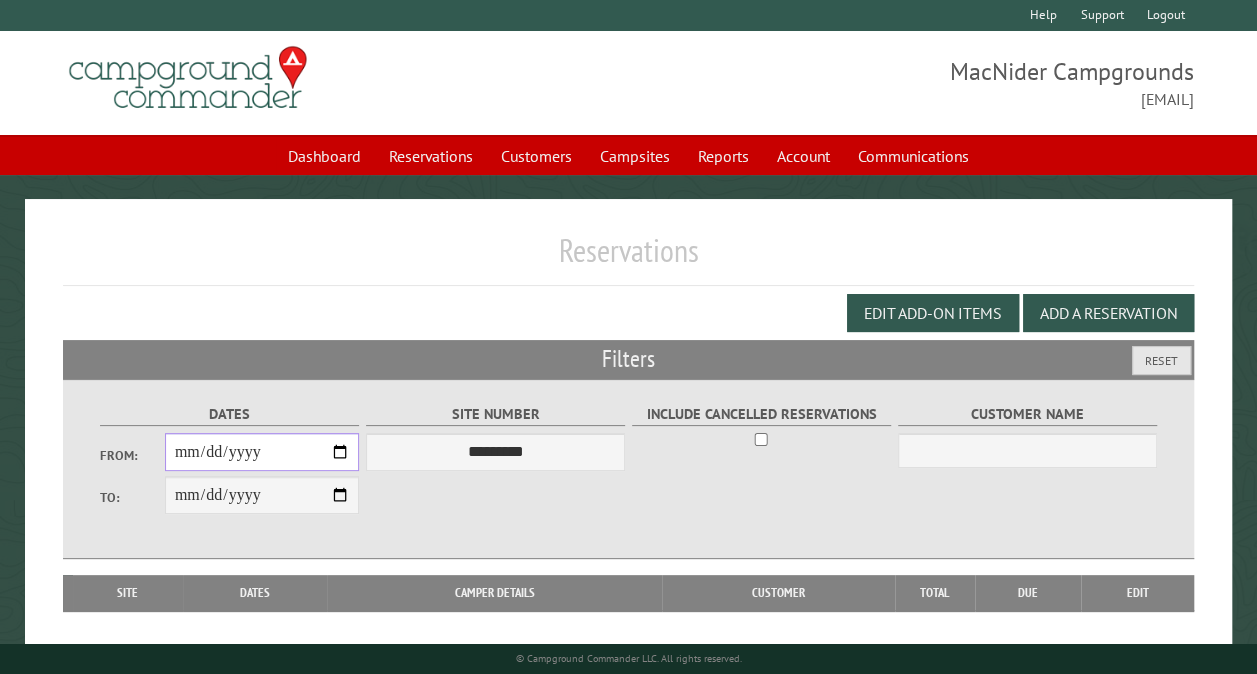 click on "From:" at bounding box center (262, 452) 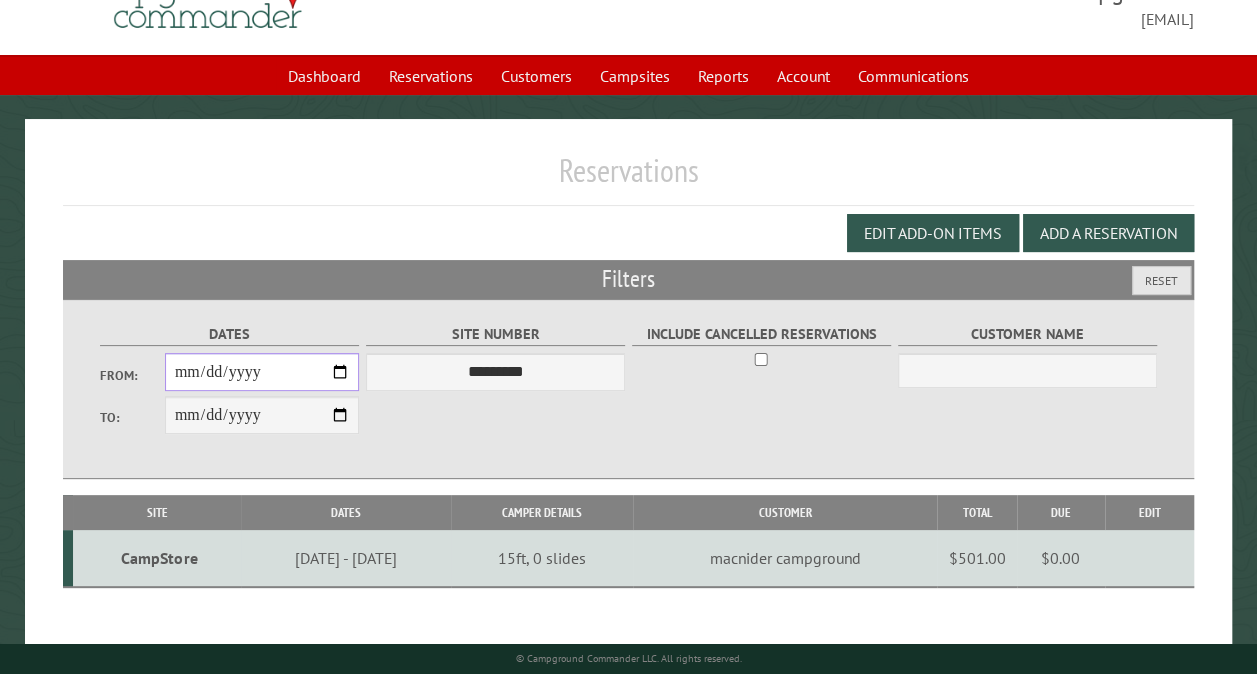 scroll, scrollTop: 112, scrollLeft: 0, axis: vertical 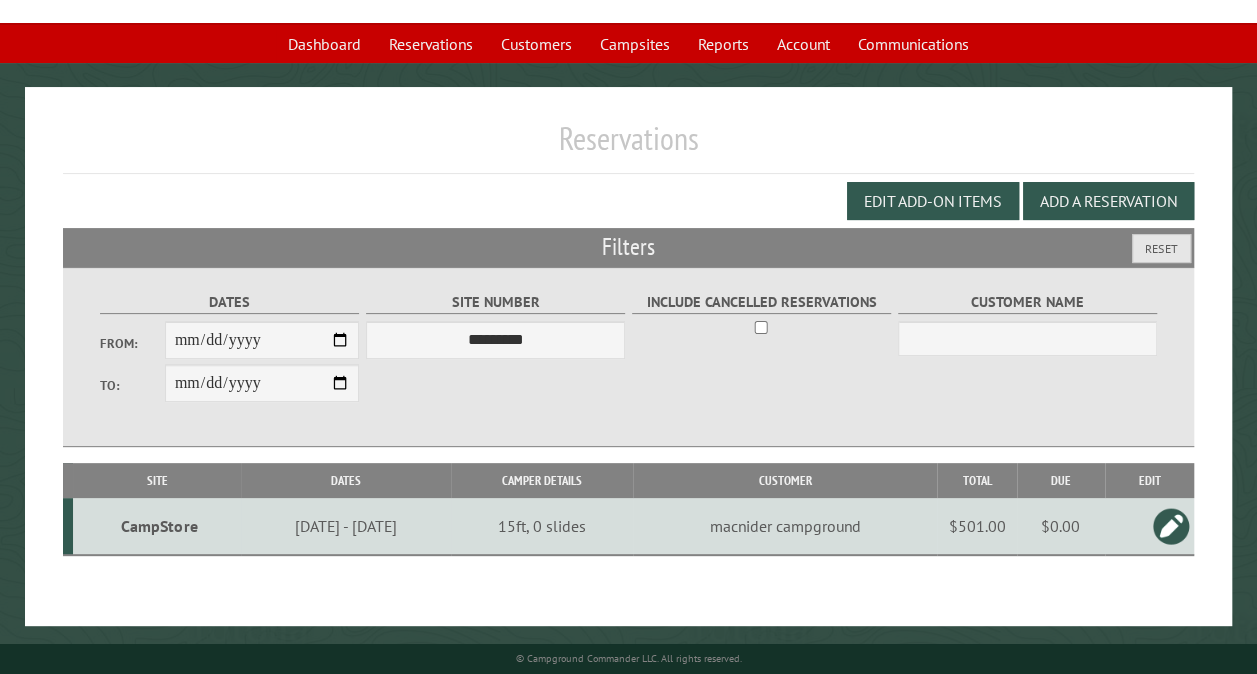 click on "CampStore" at bounding box center (159, 526) 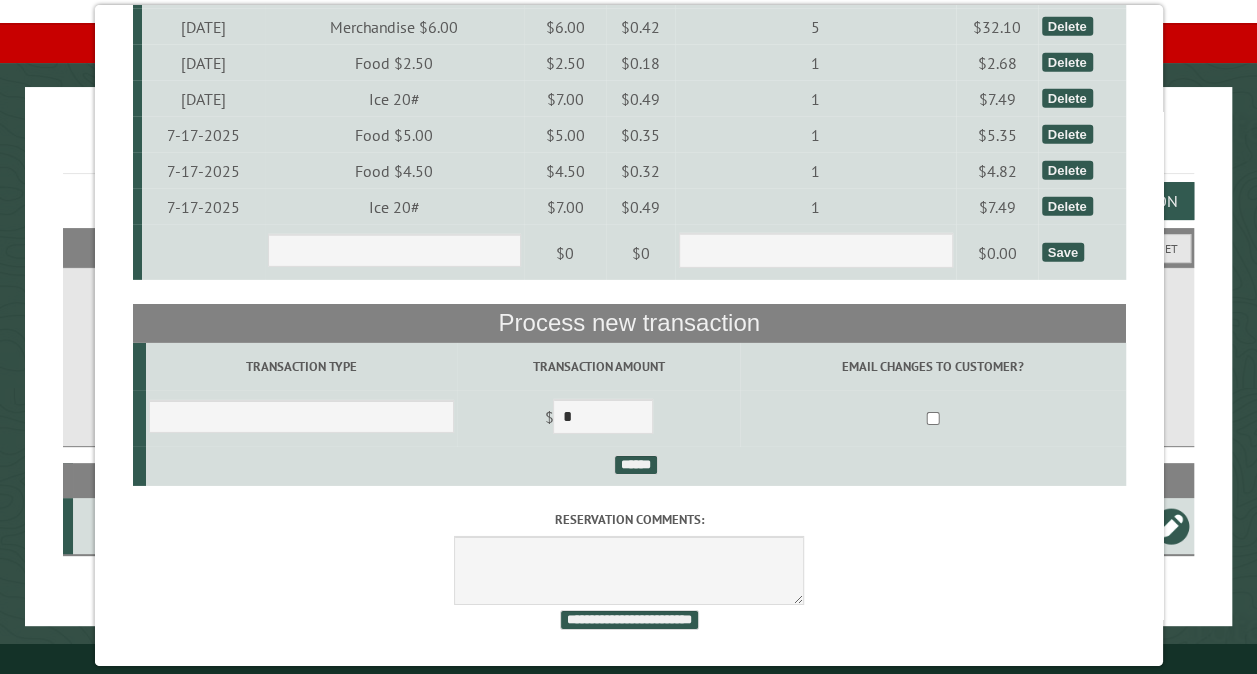 scroll, scrollTop: 6800, scrollLeft: 0, axis: vertical 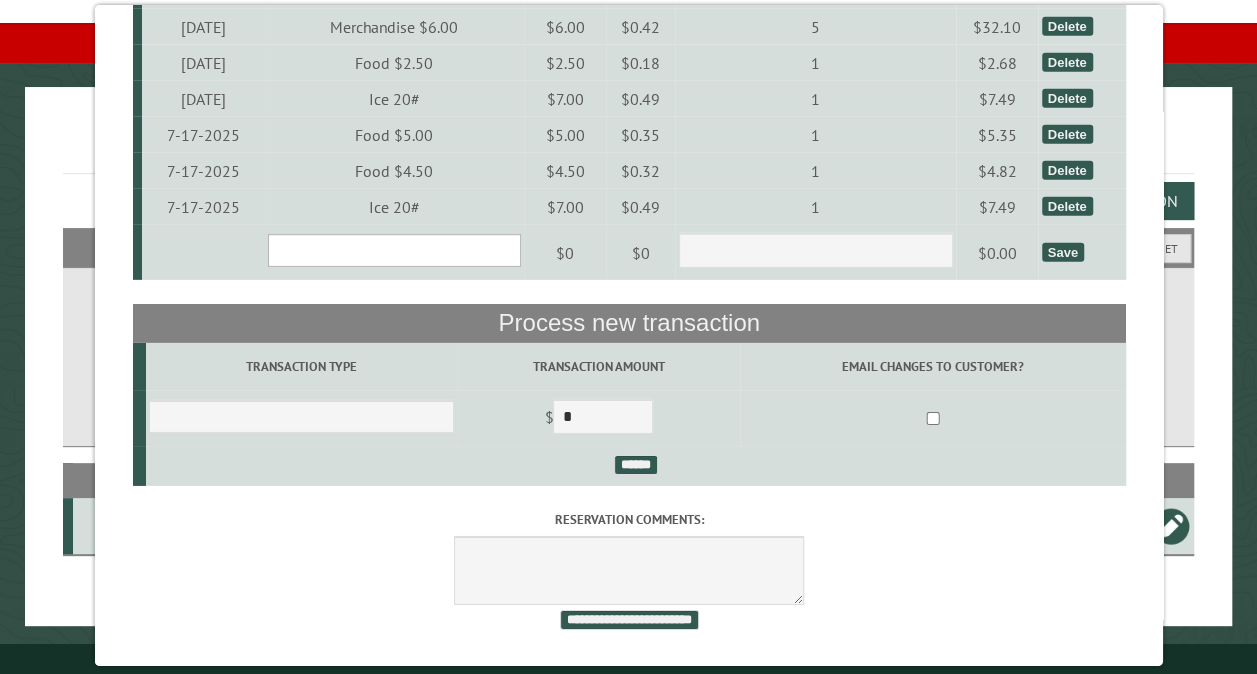 click on "**********" at bounding box center (393, 250) 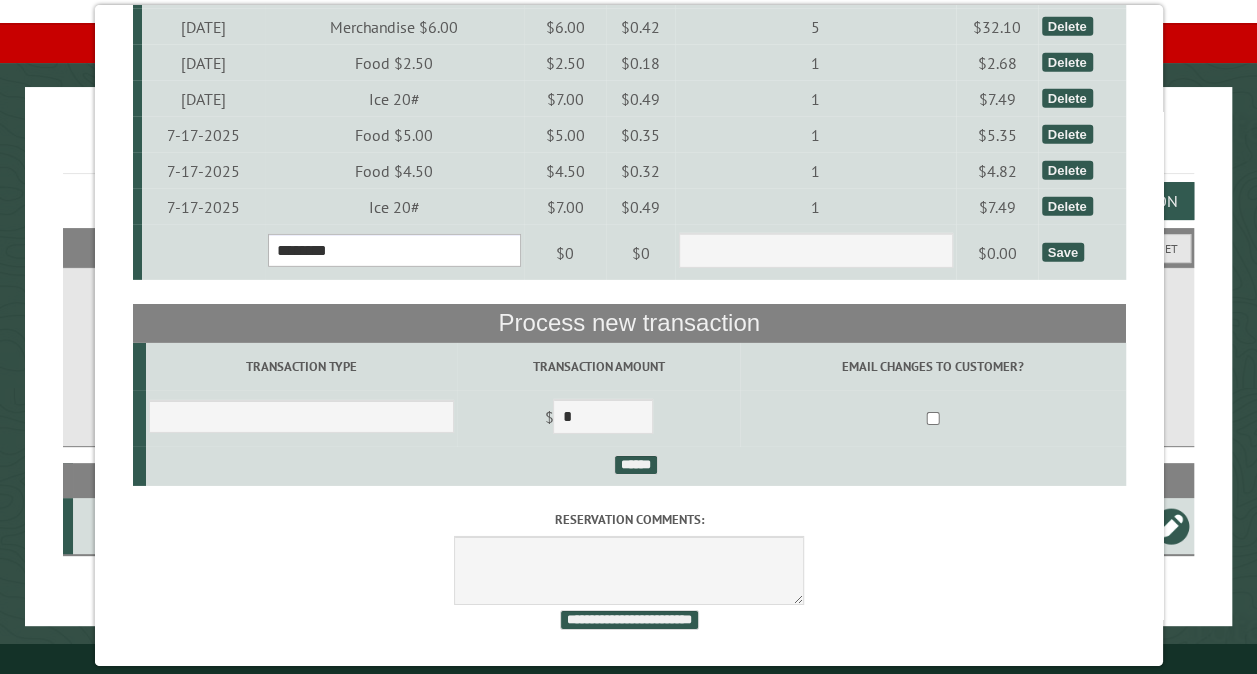 click on "**********" at bounding box center [393, 250] 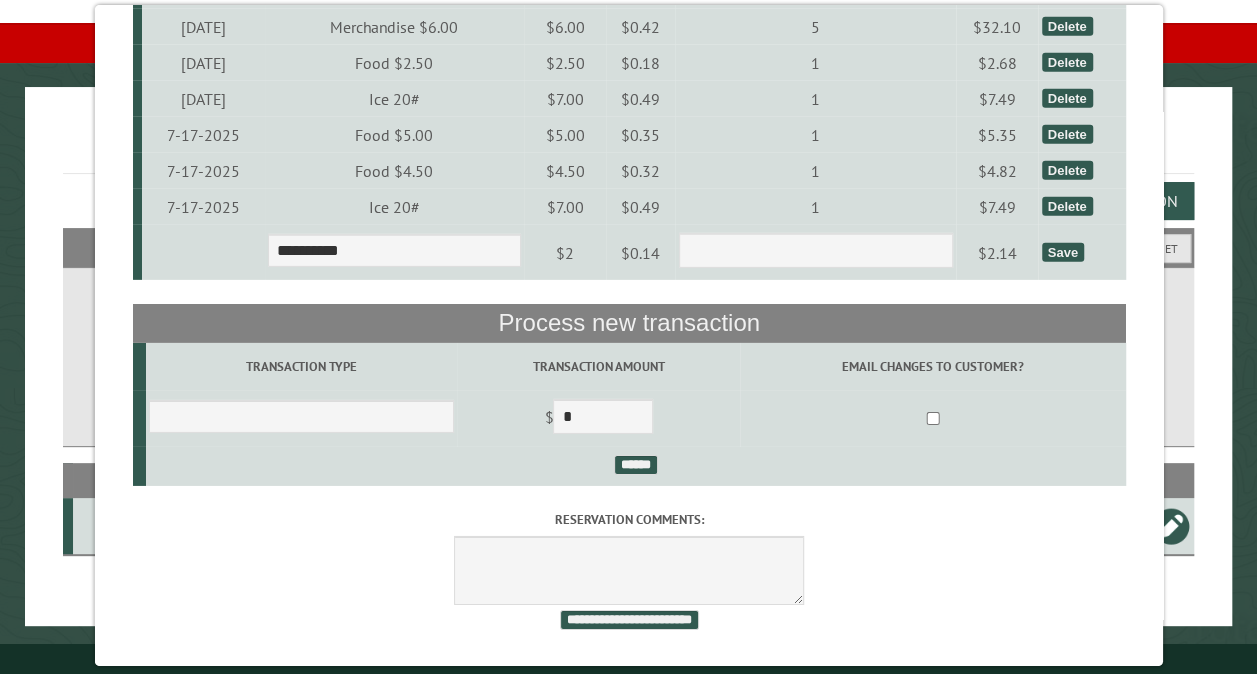 click on "Save" at bounding box center [1062, 252] 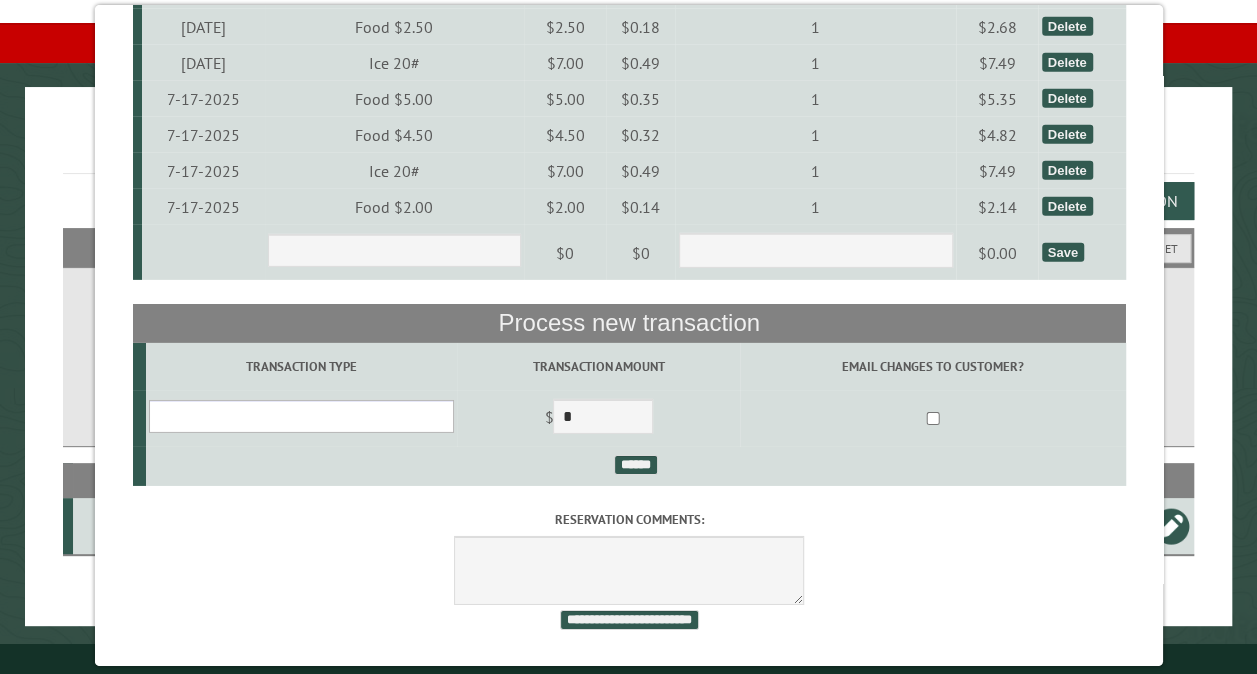 click on "**********" at bounding box center (300, 416) 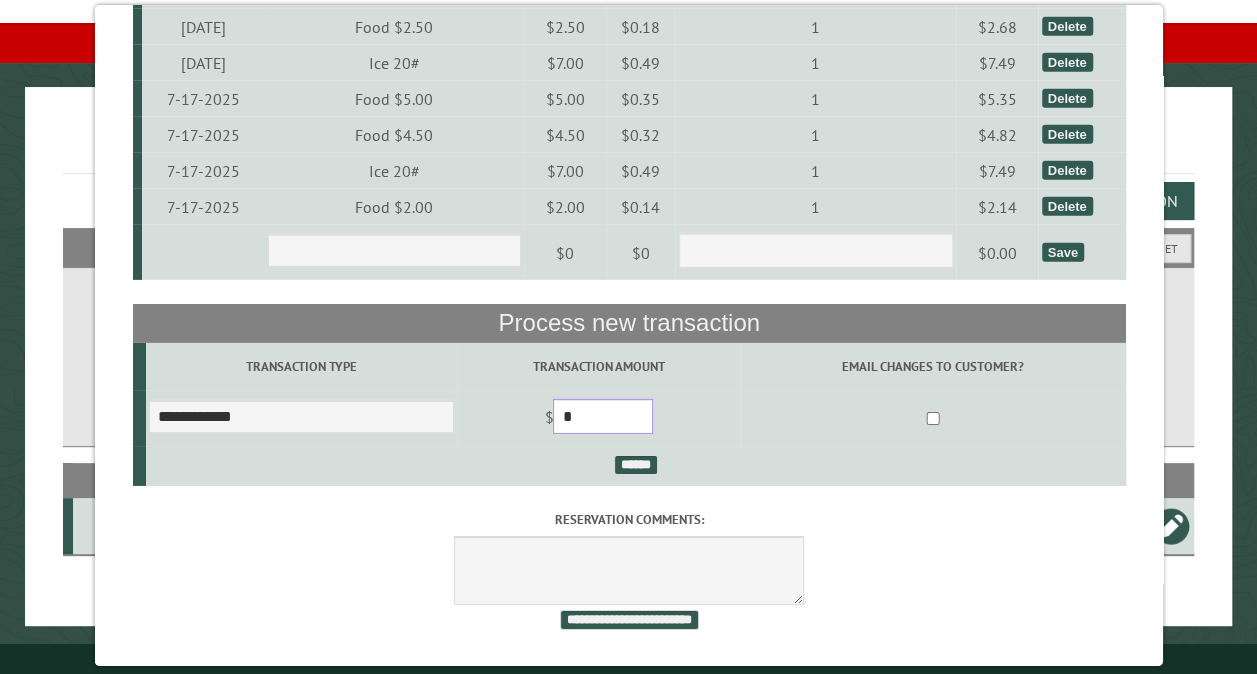 drag, startPoint x: 601, startPoint y: 532, endPoint x: 534, endPoint y: 526, distance: 67.26812 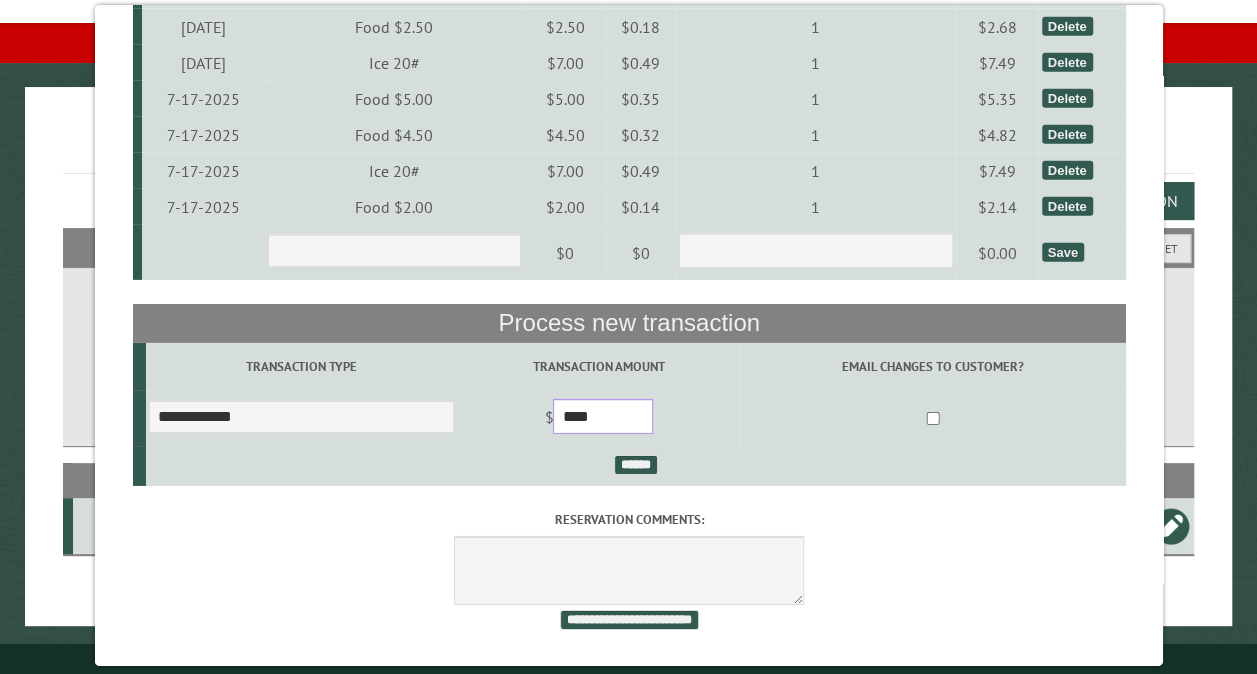 type on "****" 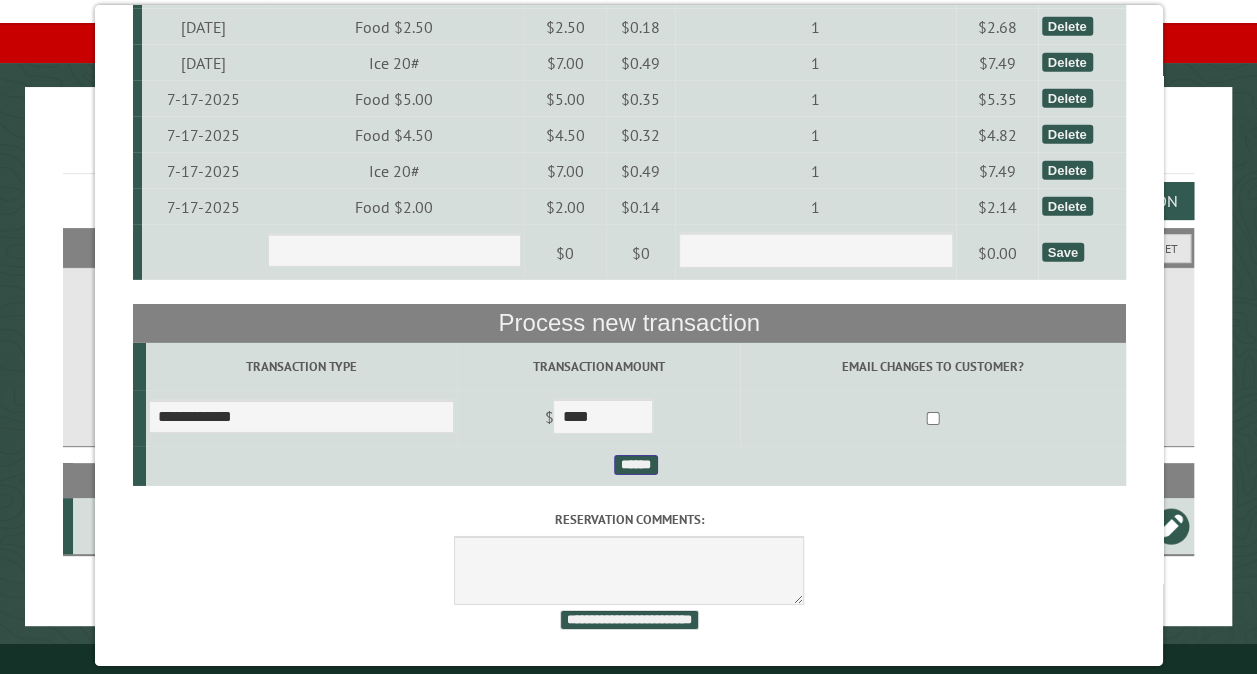 click on "******" at bounding box center (635, 465) 